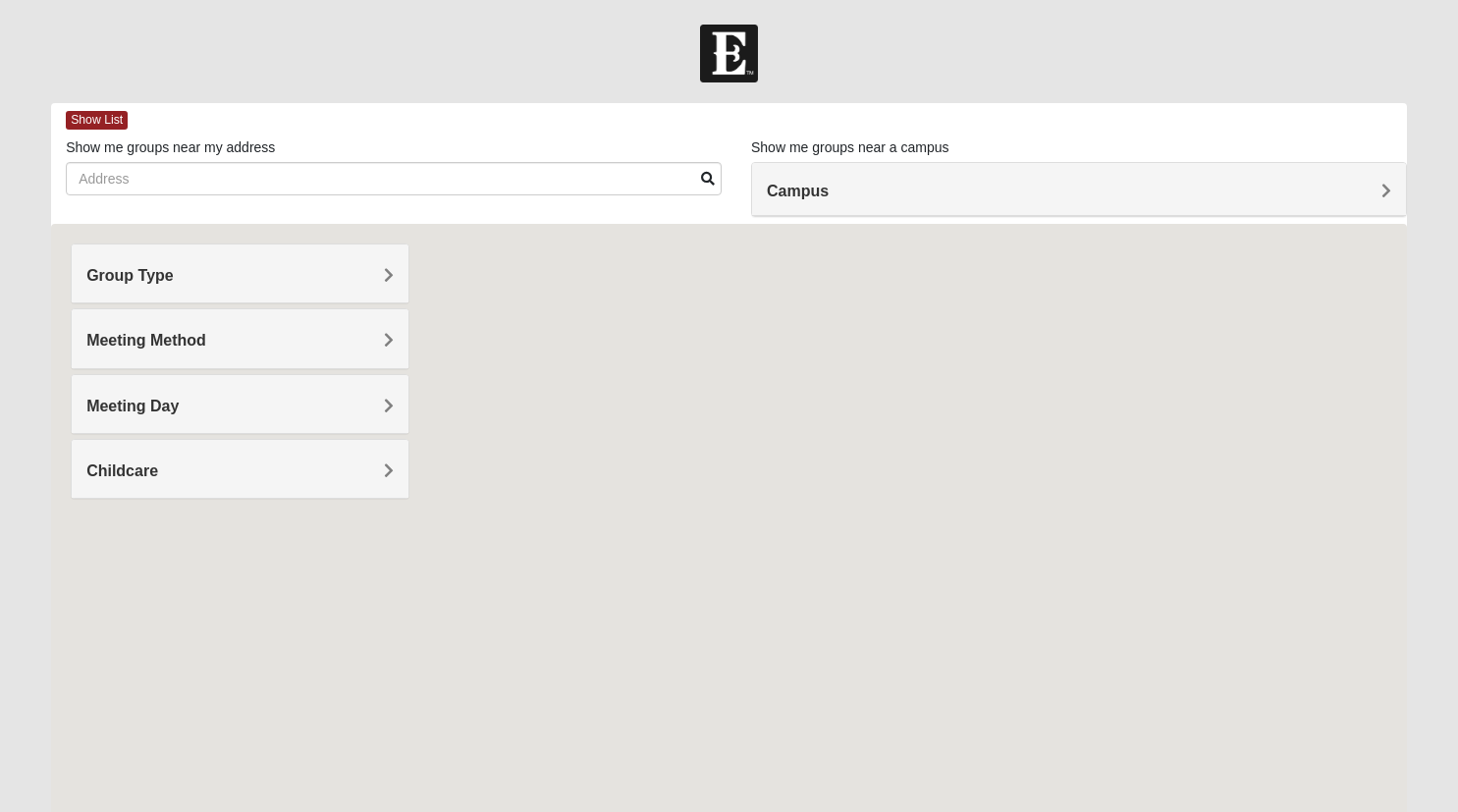 scroll, scrollTop: 0, scrollLeft: 0, axis: both 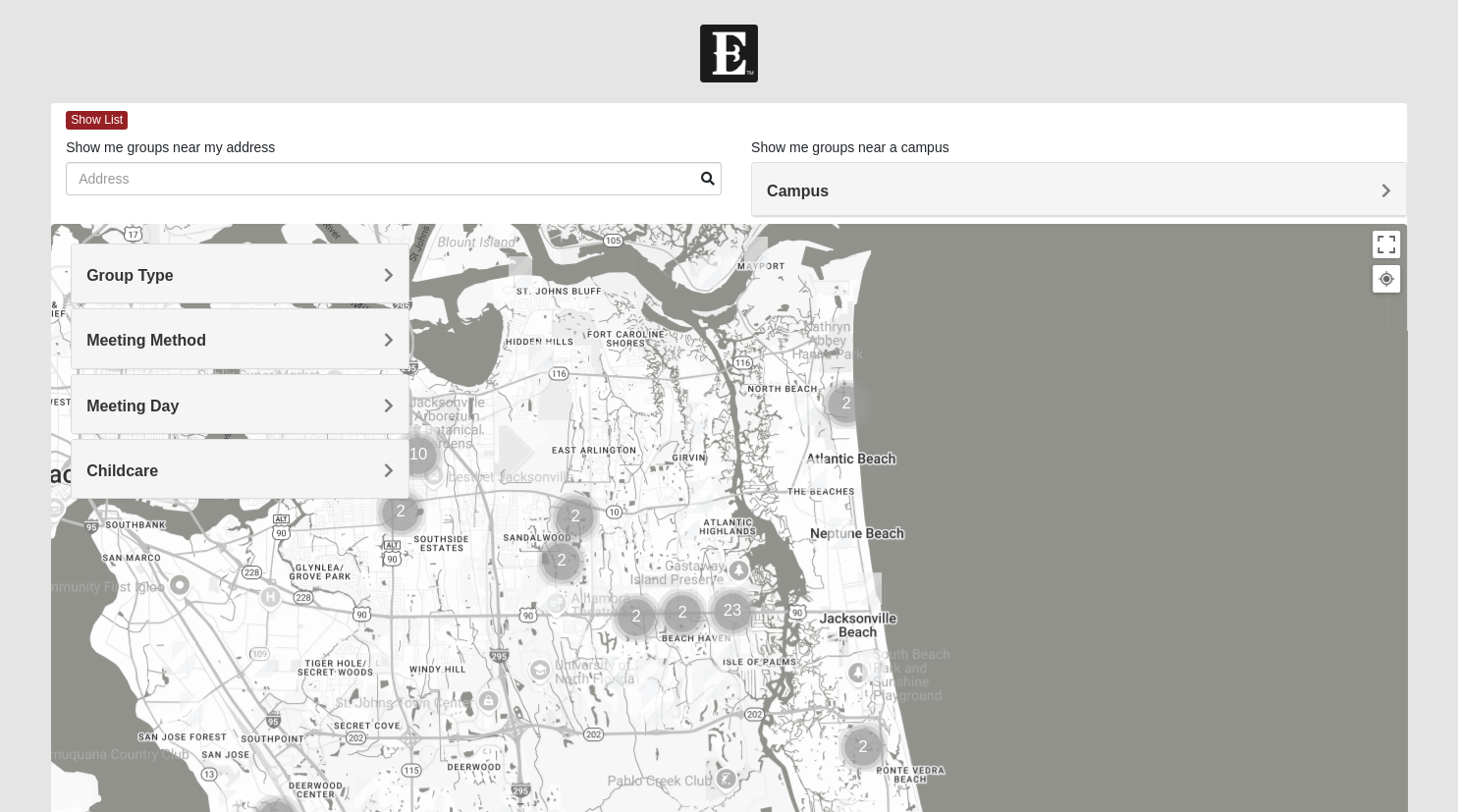click on "Group Type" at bounding box center [240, 273] 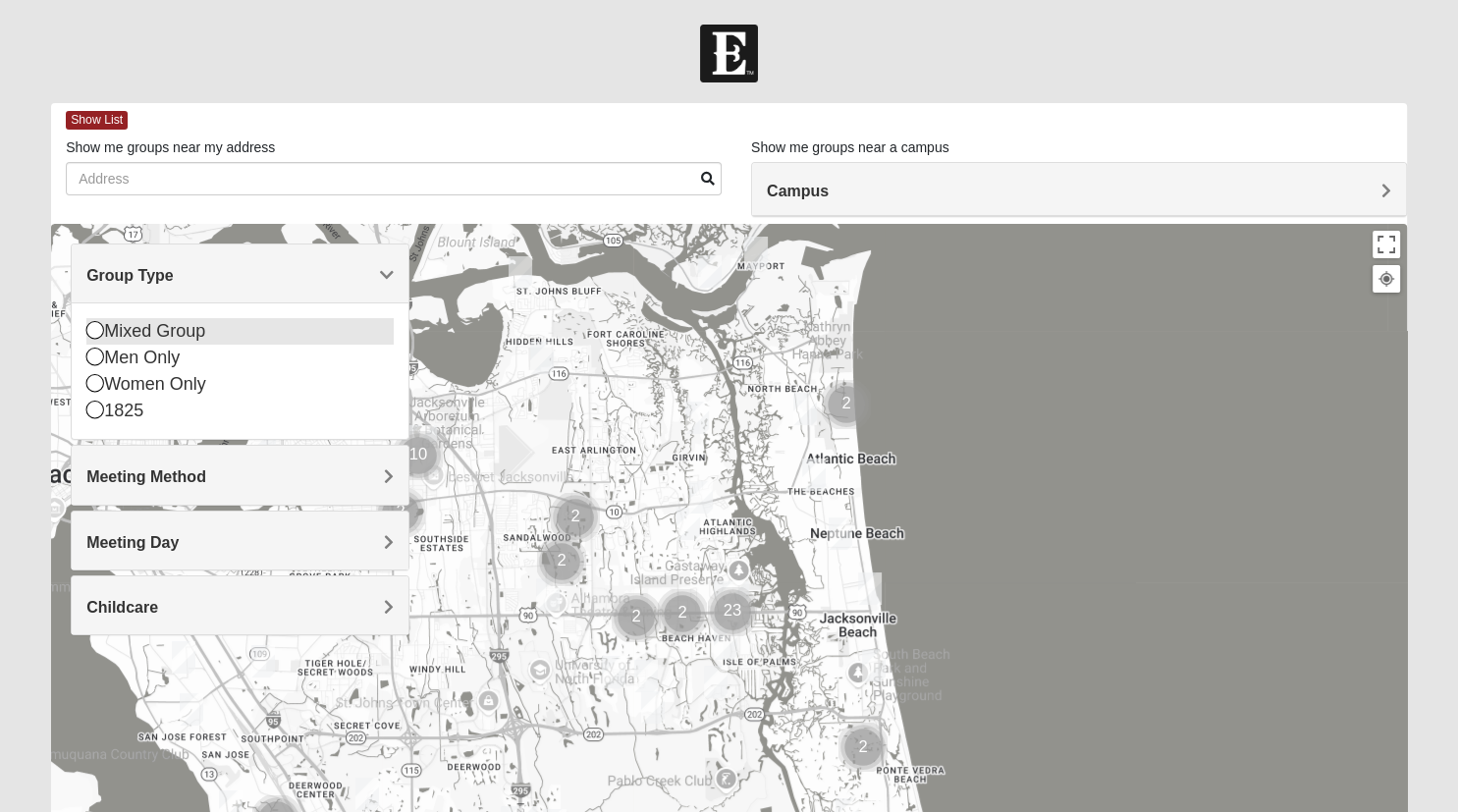 click at bounding box center [95, 330] 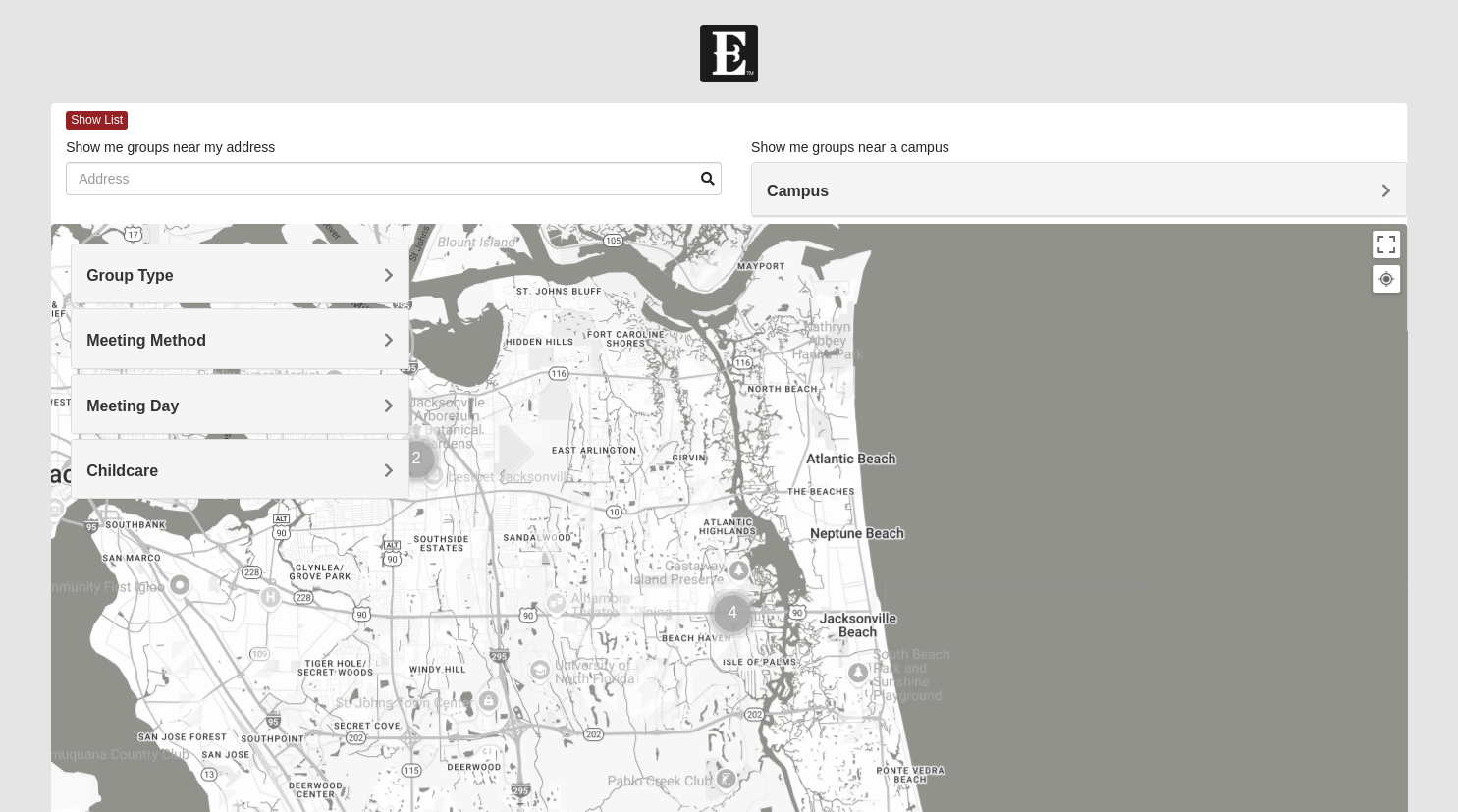 click on "Meeting Method" at bounding box center [240, 340] 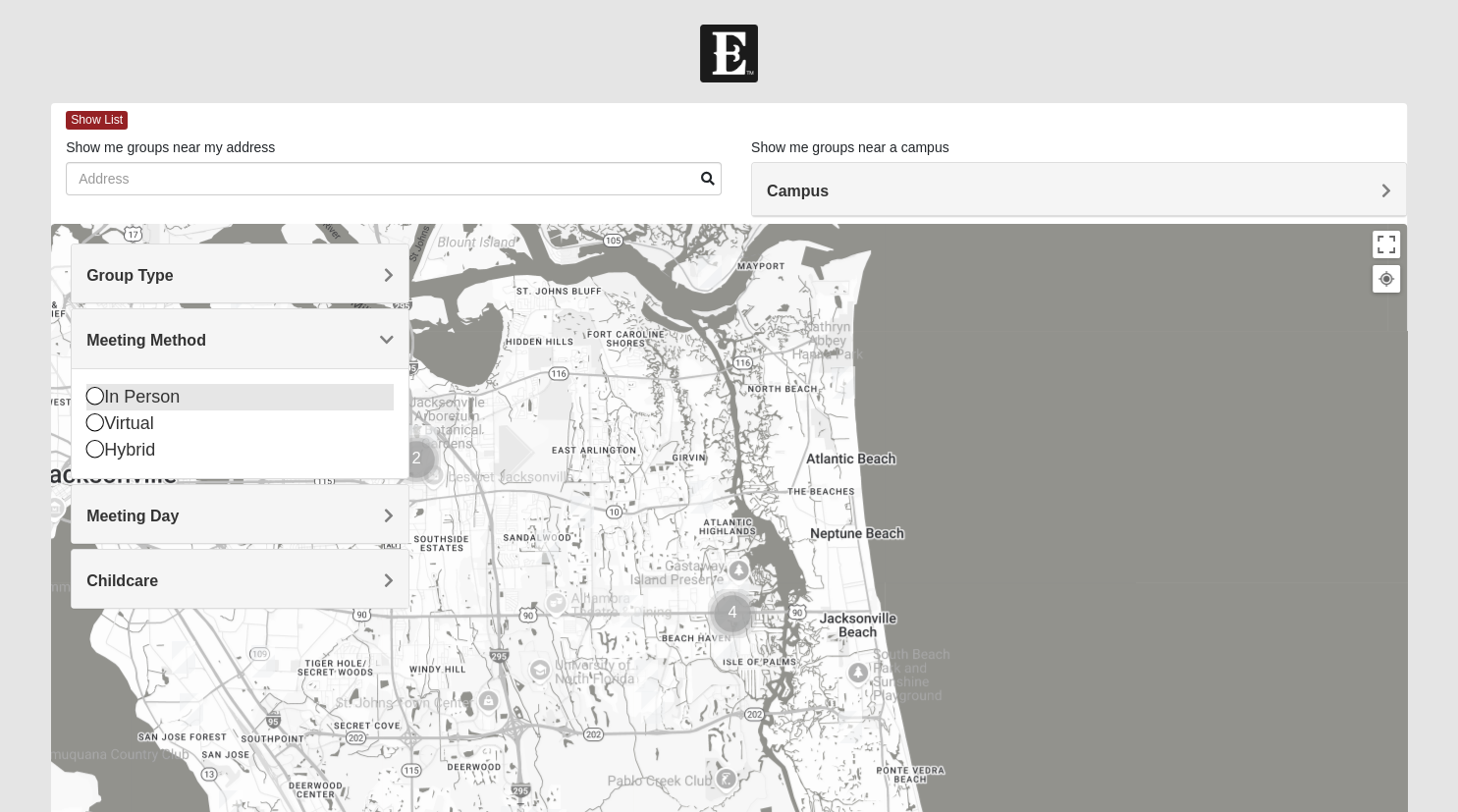 click at bounding box center [95, 396] 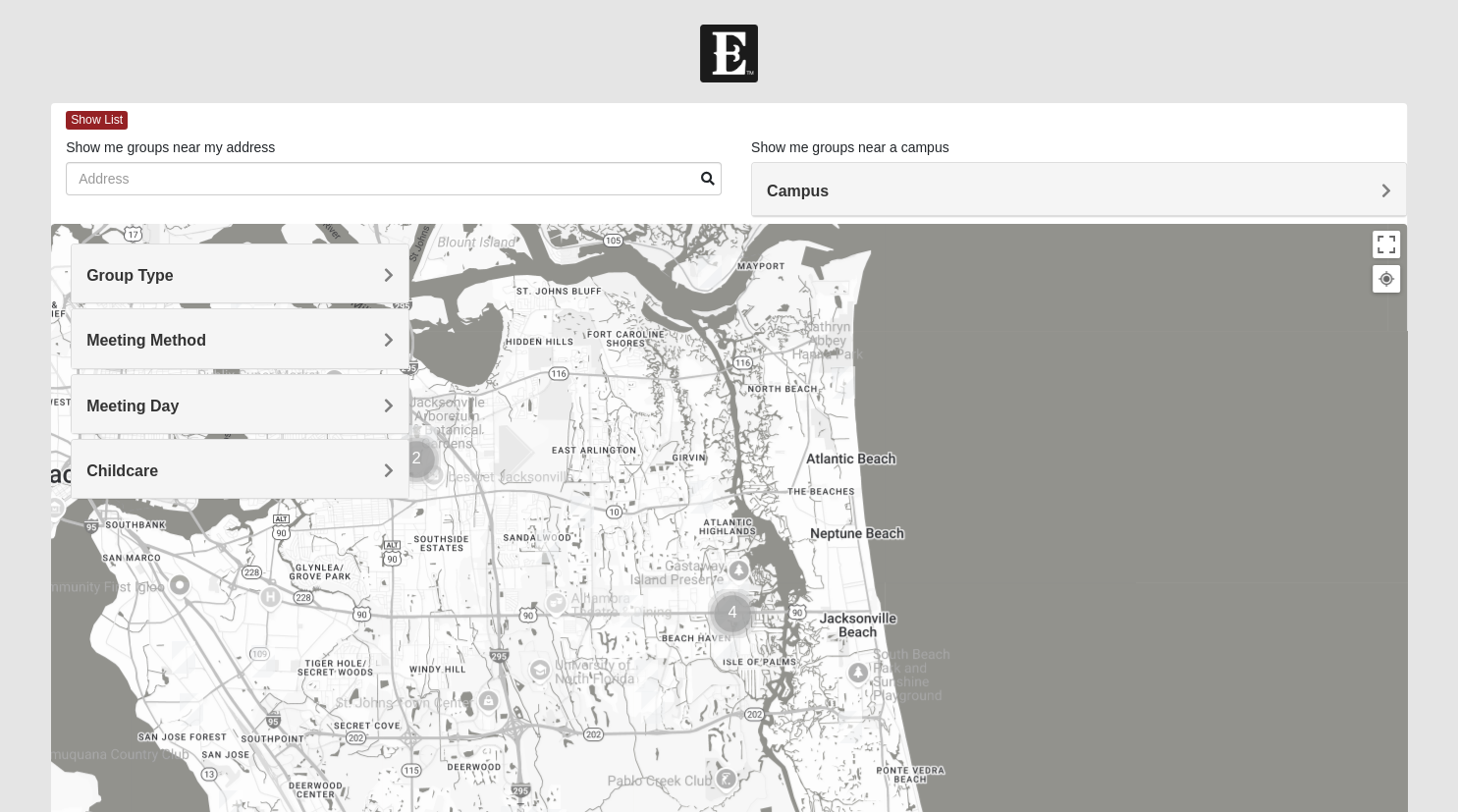 click on "Meeting Day" at bounding box center (133, 406) 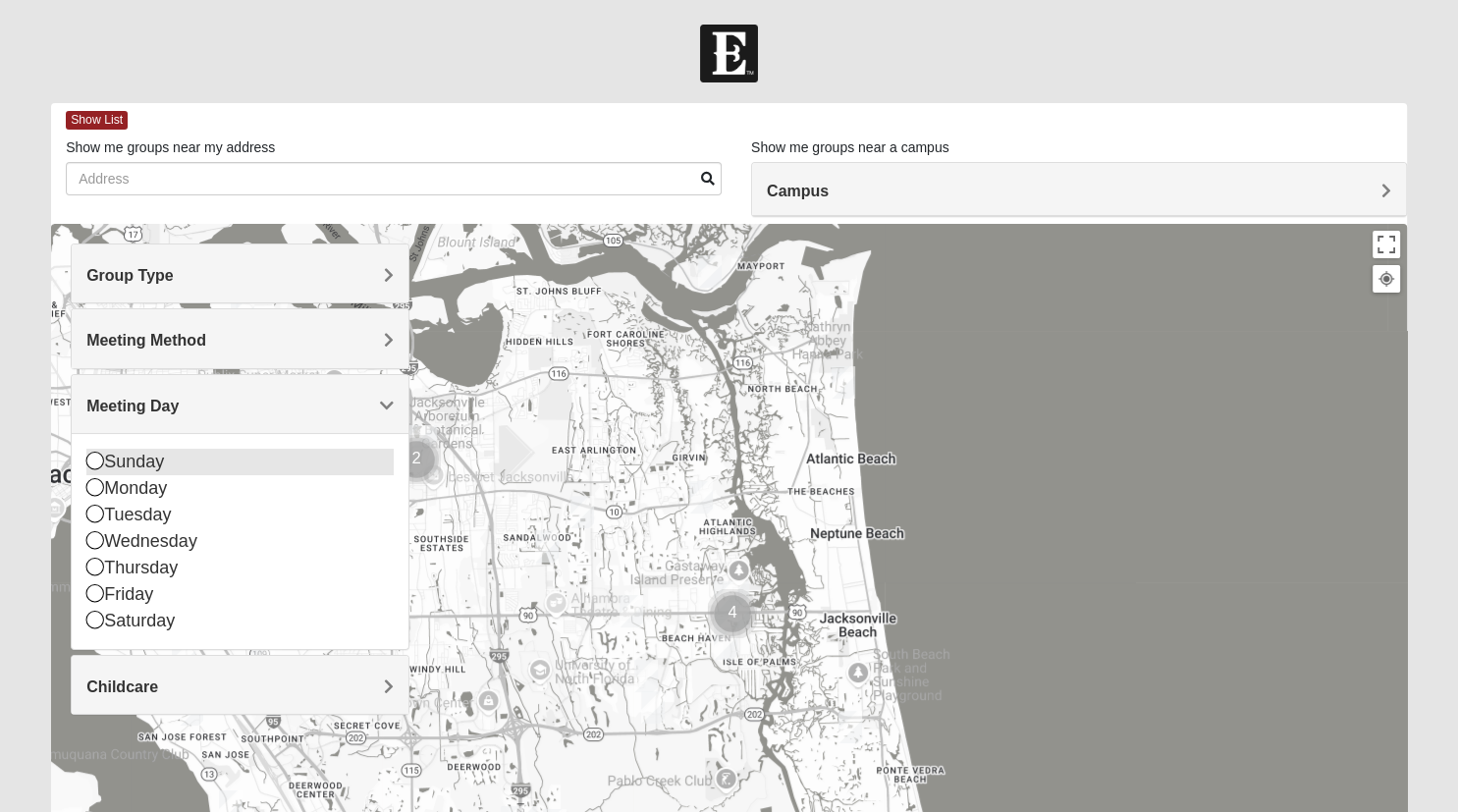 click at bounding box center (95, 460) 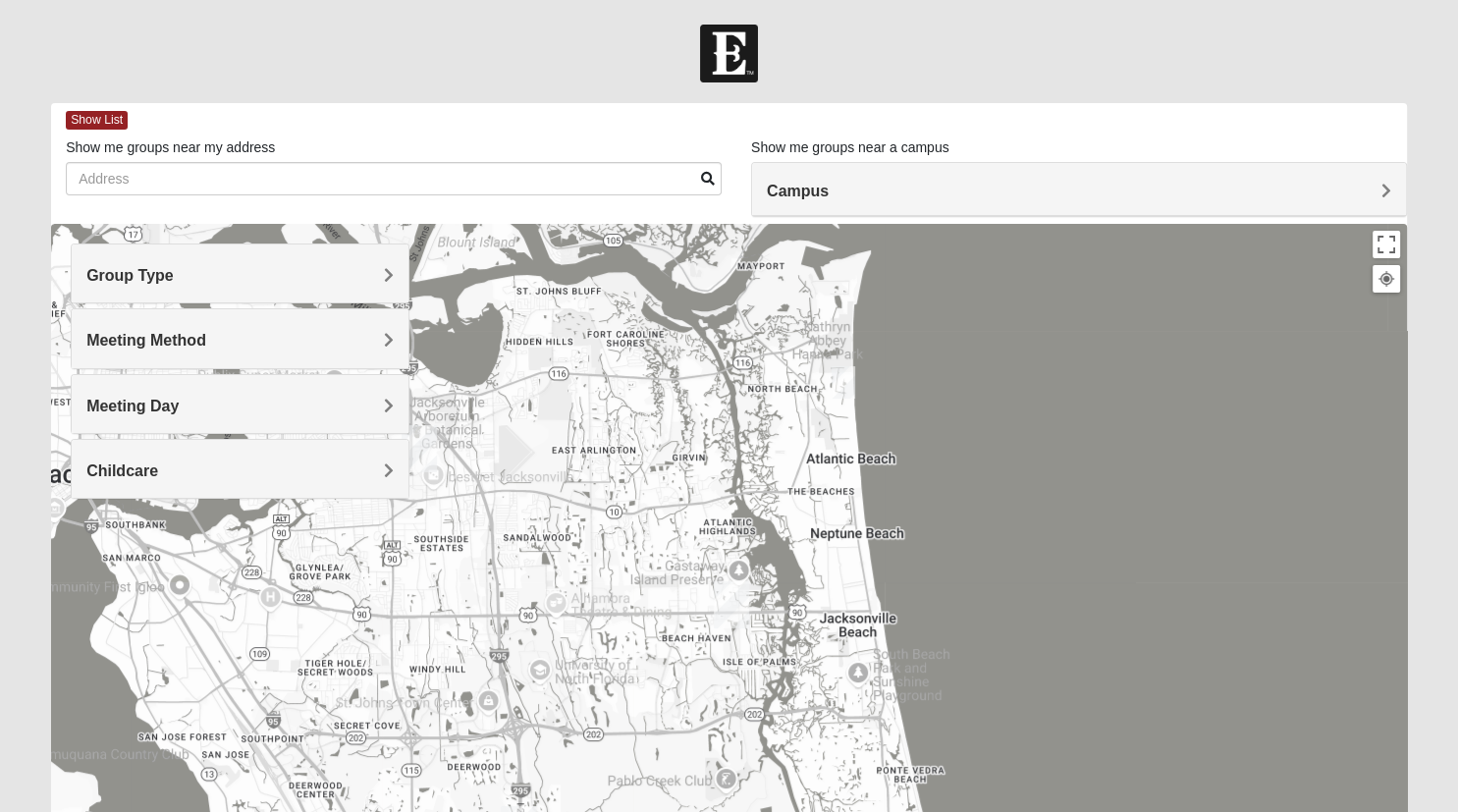 click on "Meeting Day" at bounding box center [133, 406] 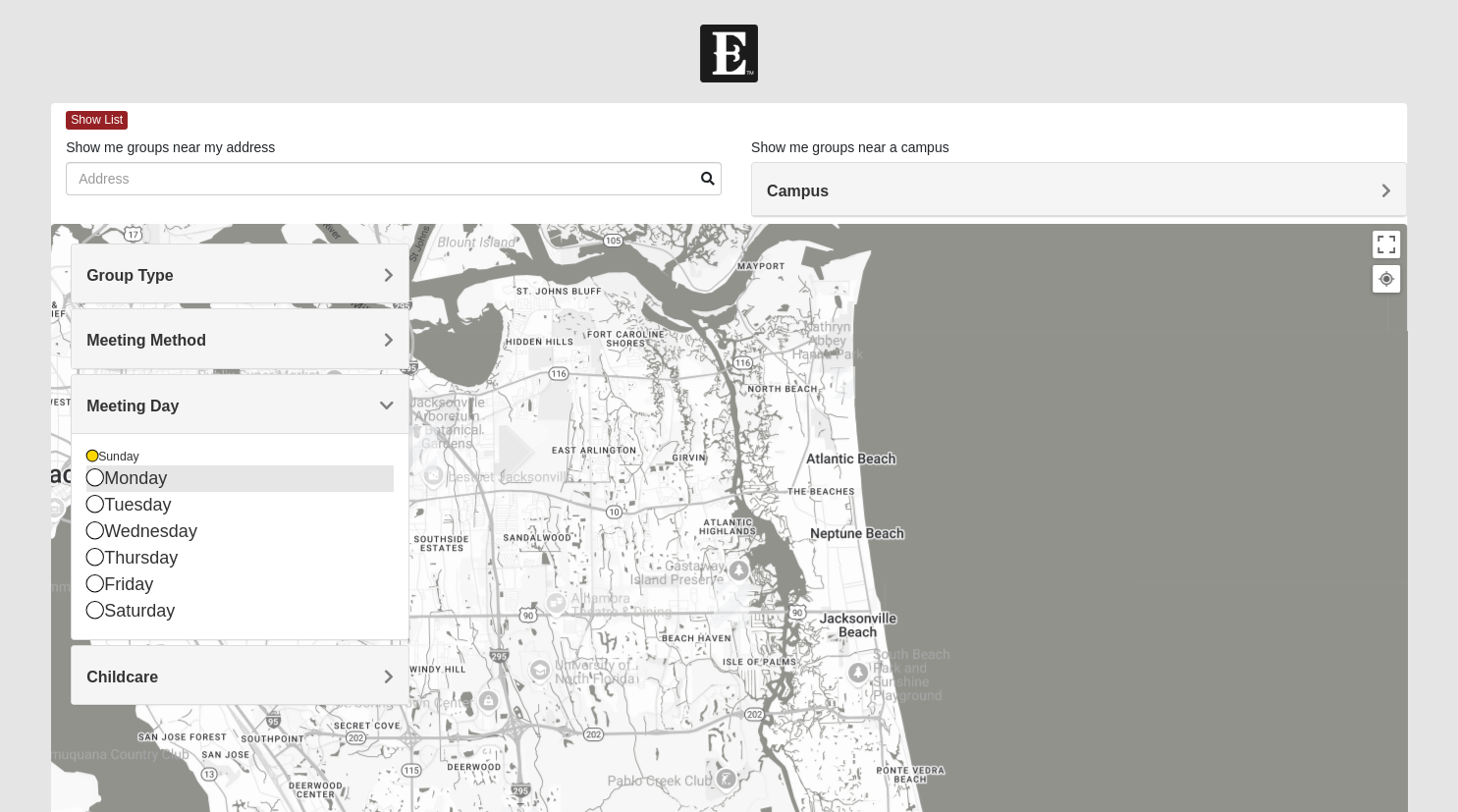 click at bounding box center [95, 477] 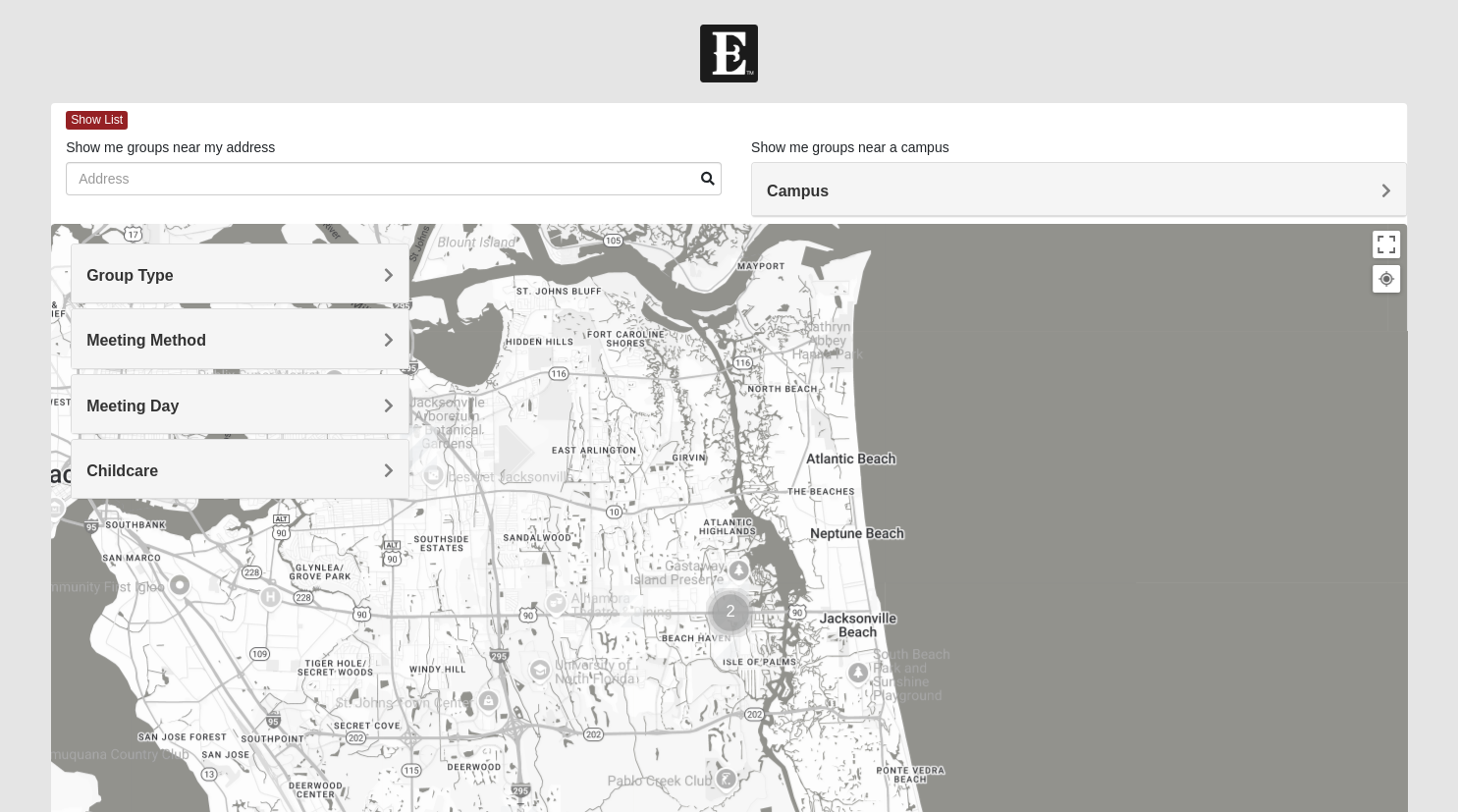 click on "Childcare" at bounding box center (122, 470) 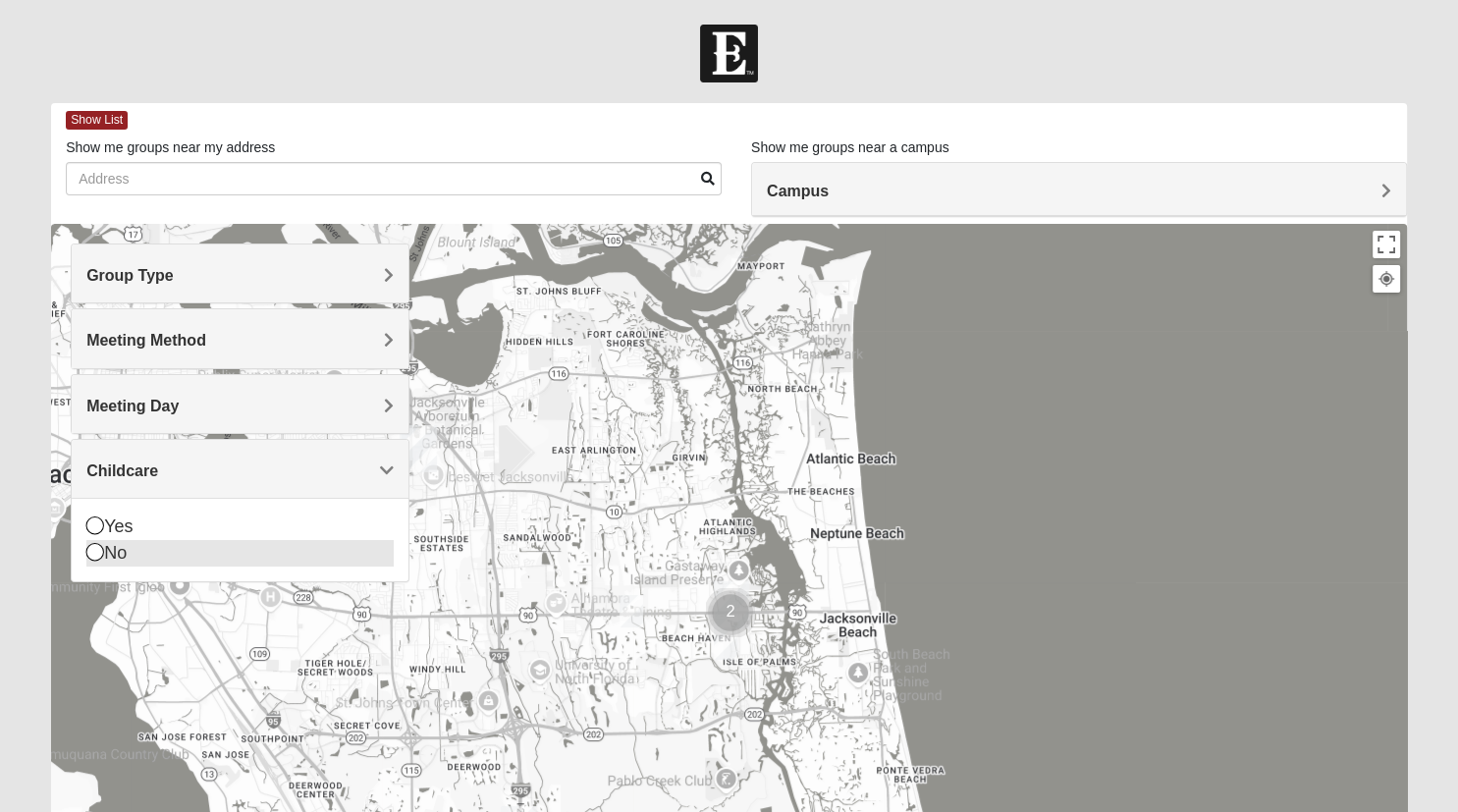 click at bounding box center [95, 552] 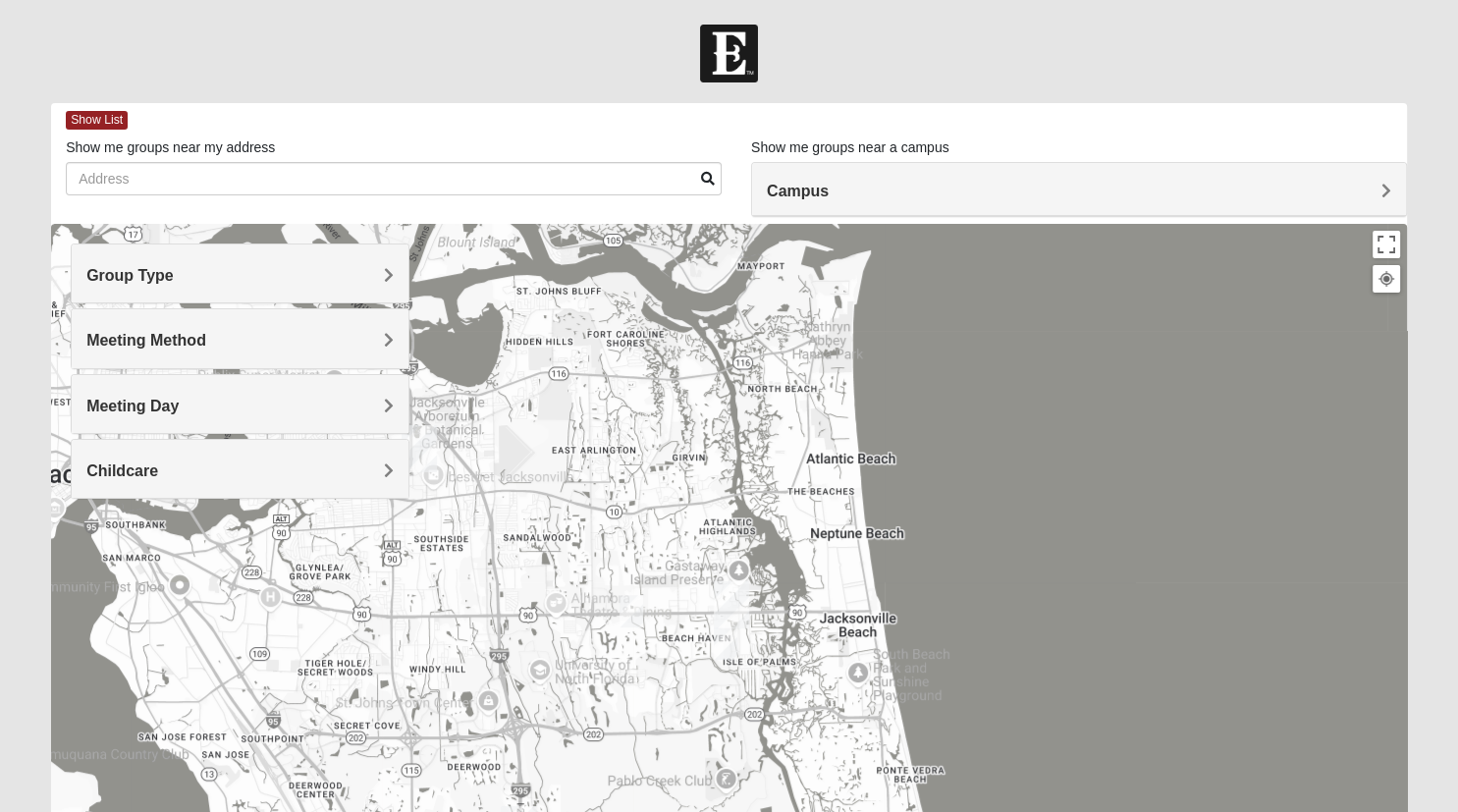 click at bounding box center (726, 643) 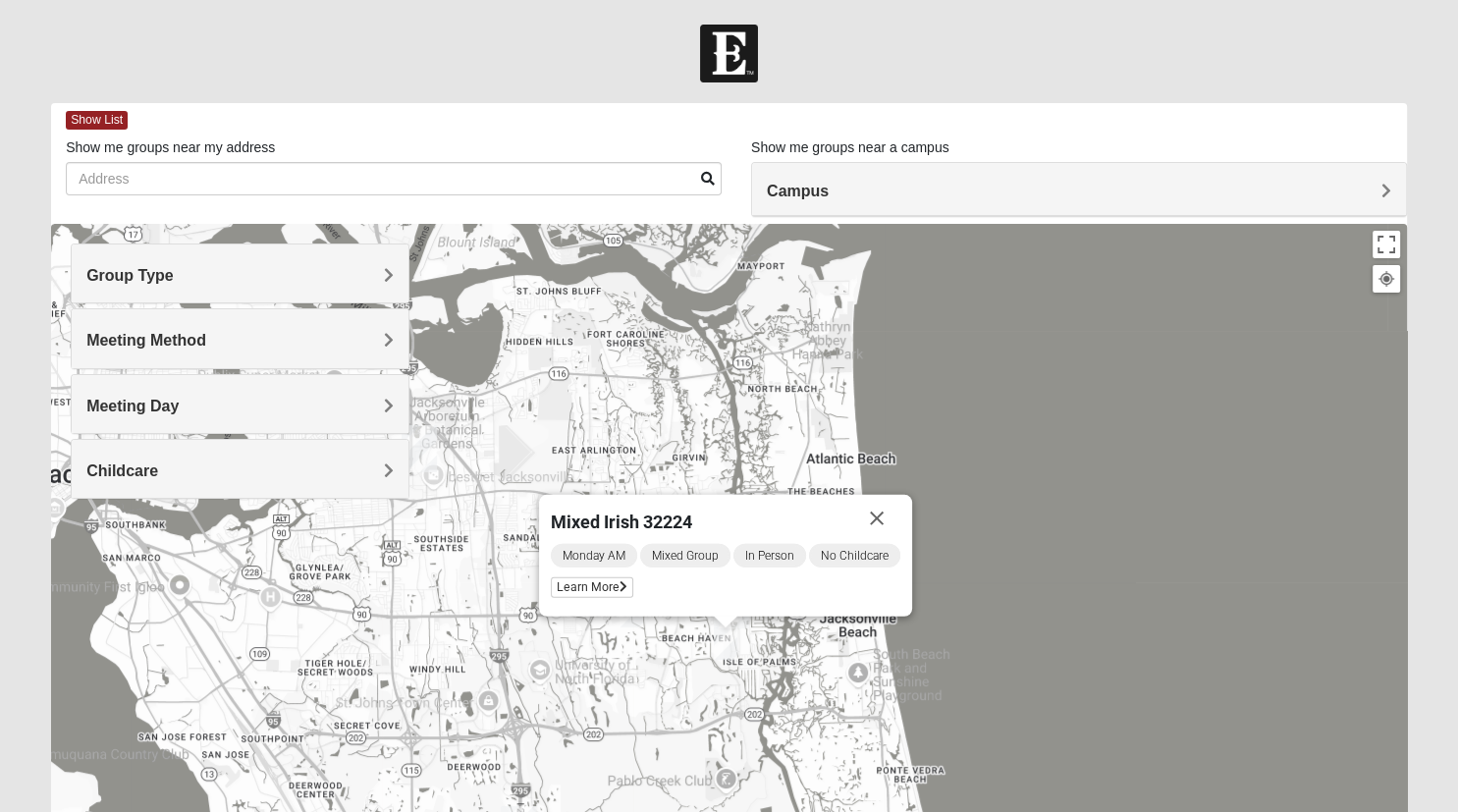 click on "Group Type" at bounding box center (240, 273) 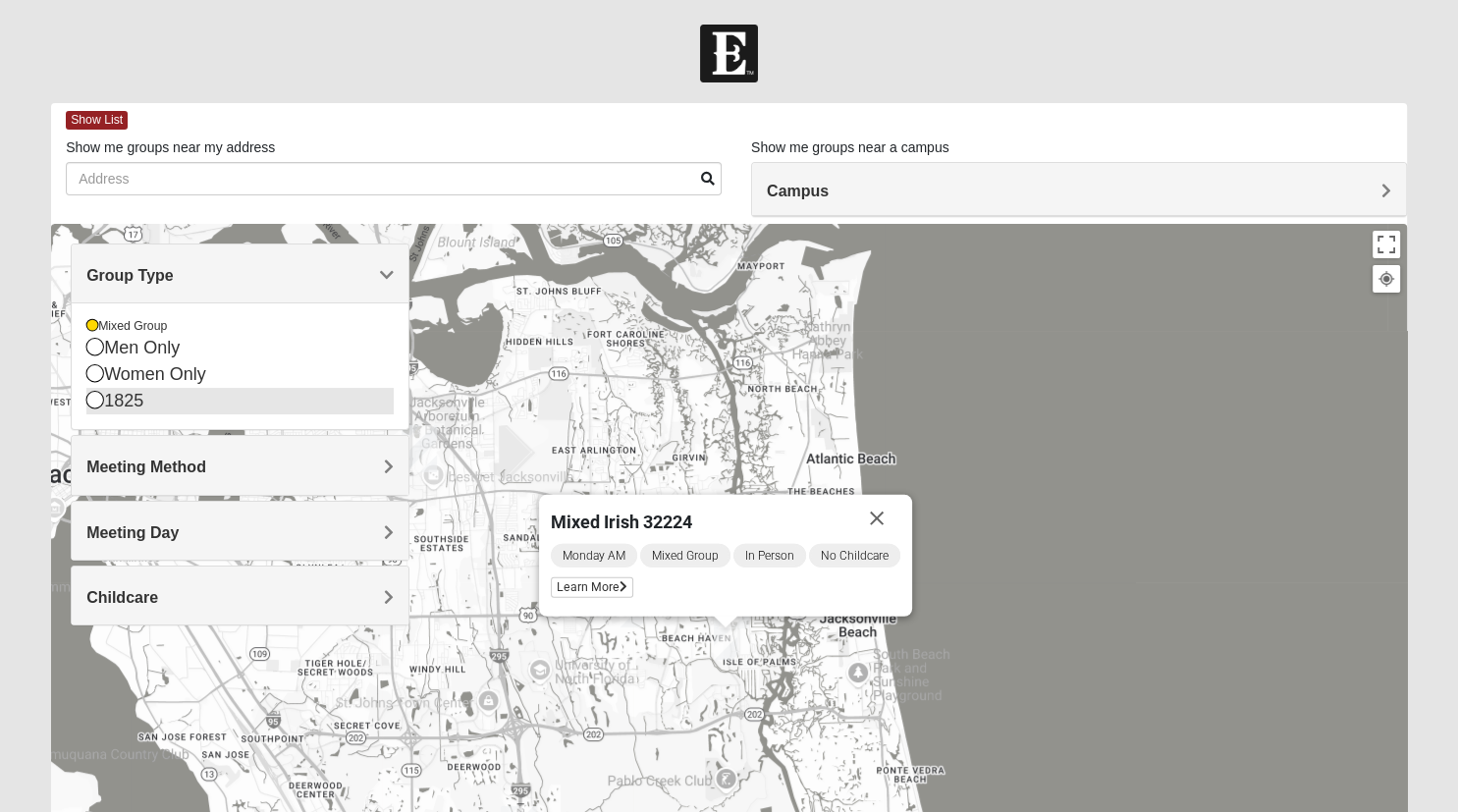 click at bounding box center [95, 400] 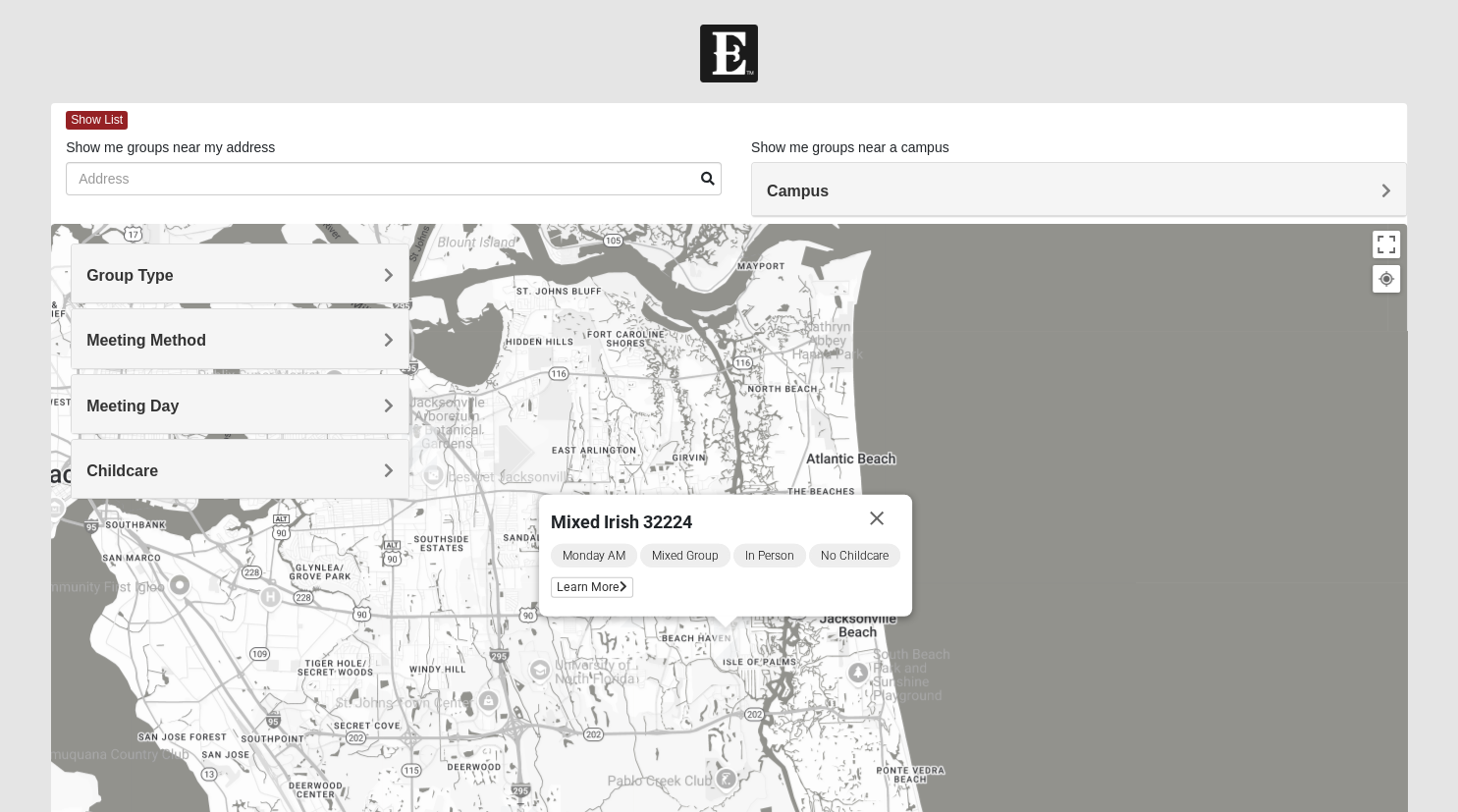 click on "Meeting Method" at bounding box center (240, 340) 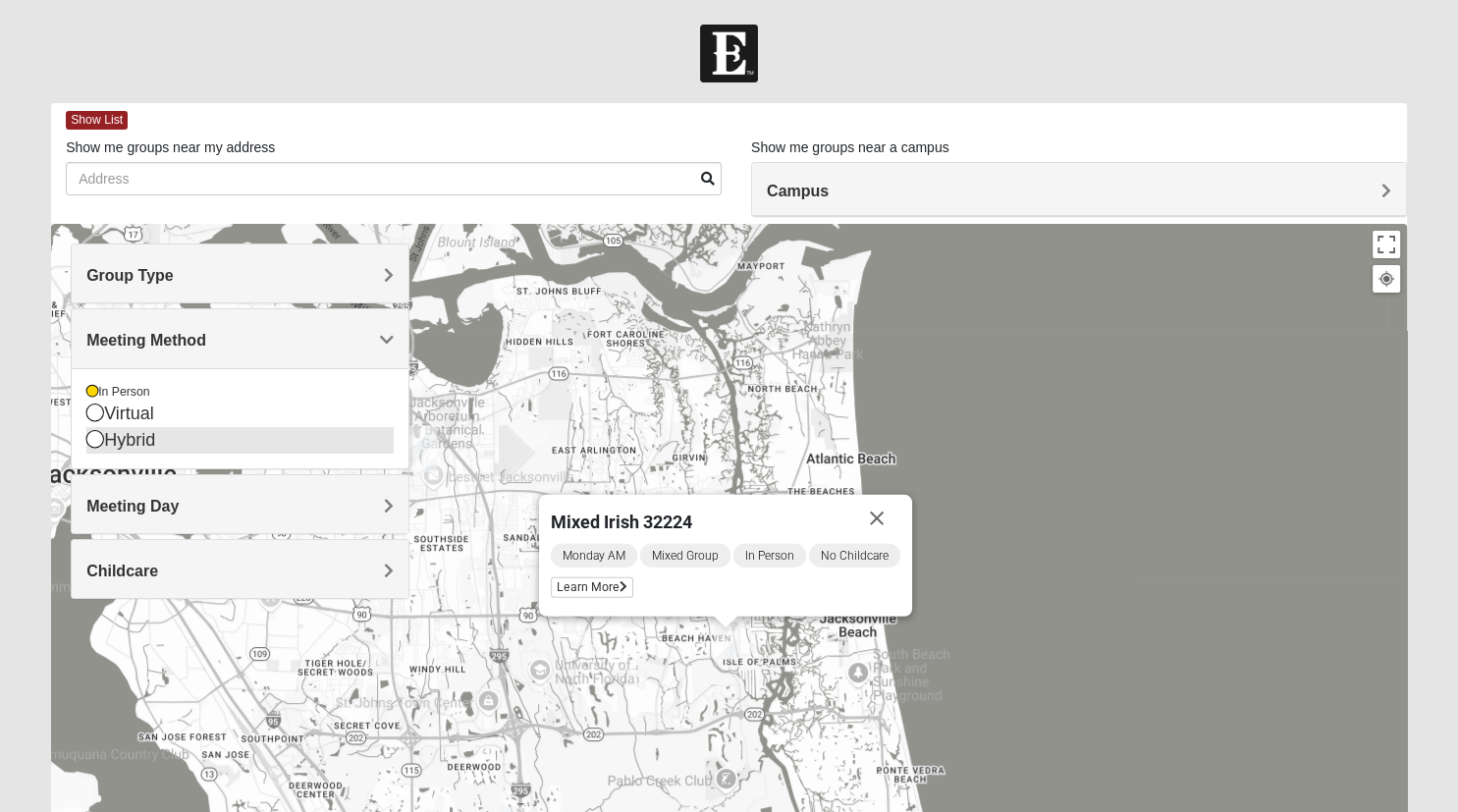 click at bounding box center (95, 439) 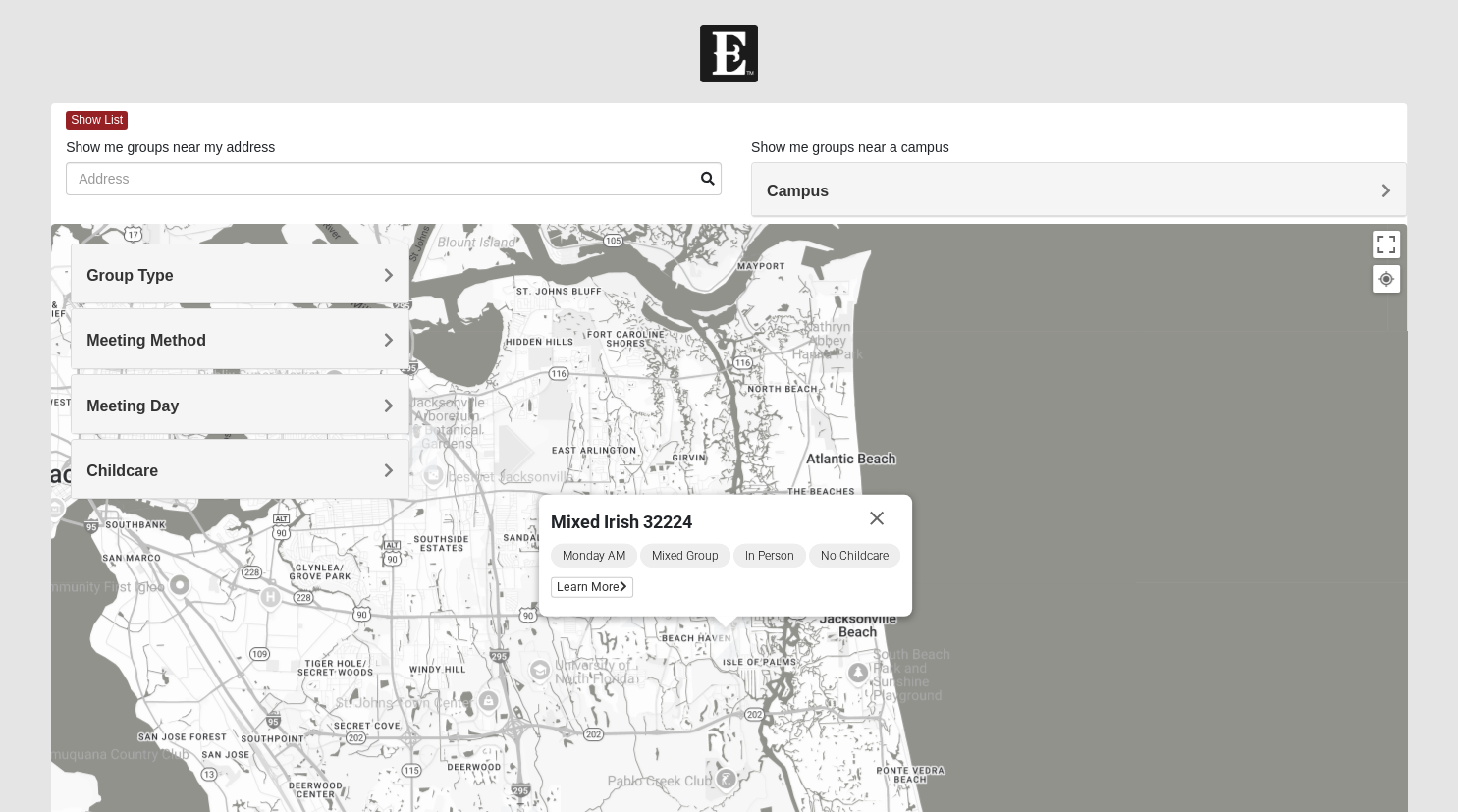 click on "Meeting Day" at bounding box center (133, 406) 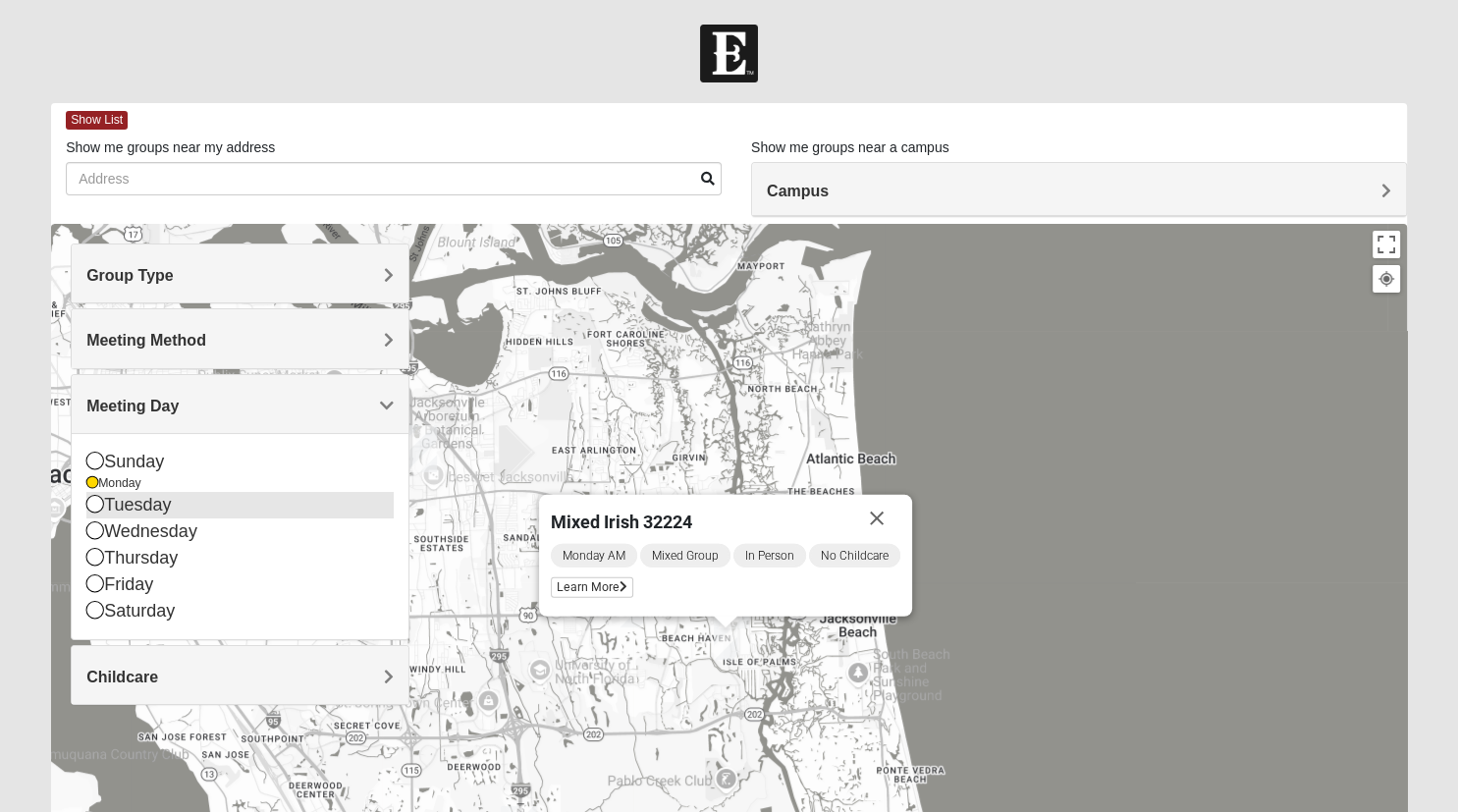 click at bounding box center (95, 504) 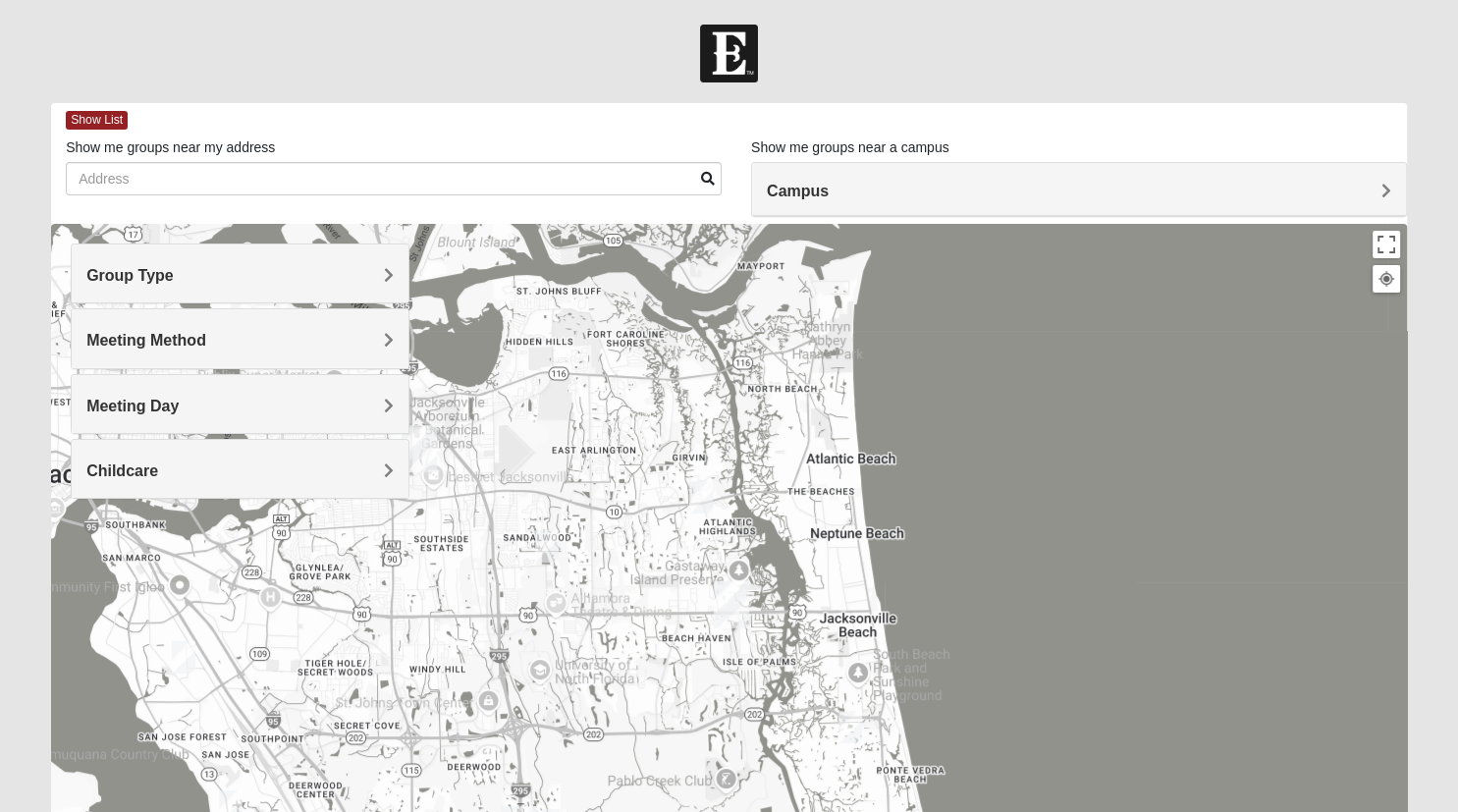 click on "Meeting Day" at bounding box center (240, 406) 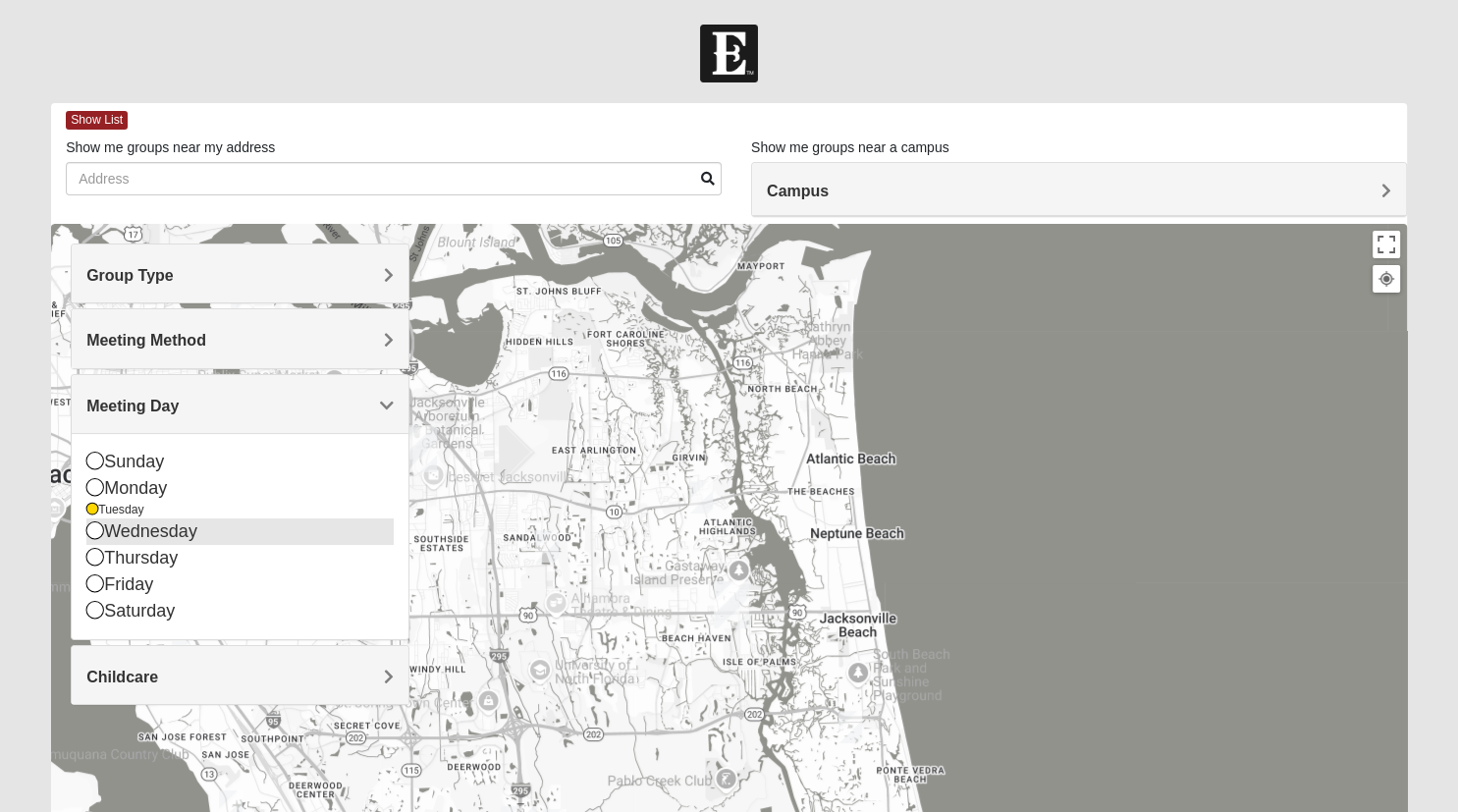click at bounding box center (95, 530) 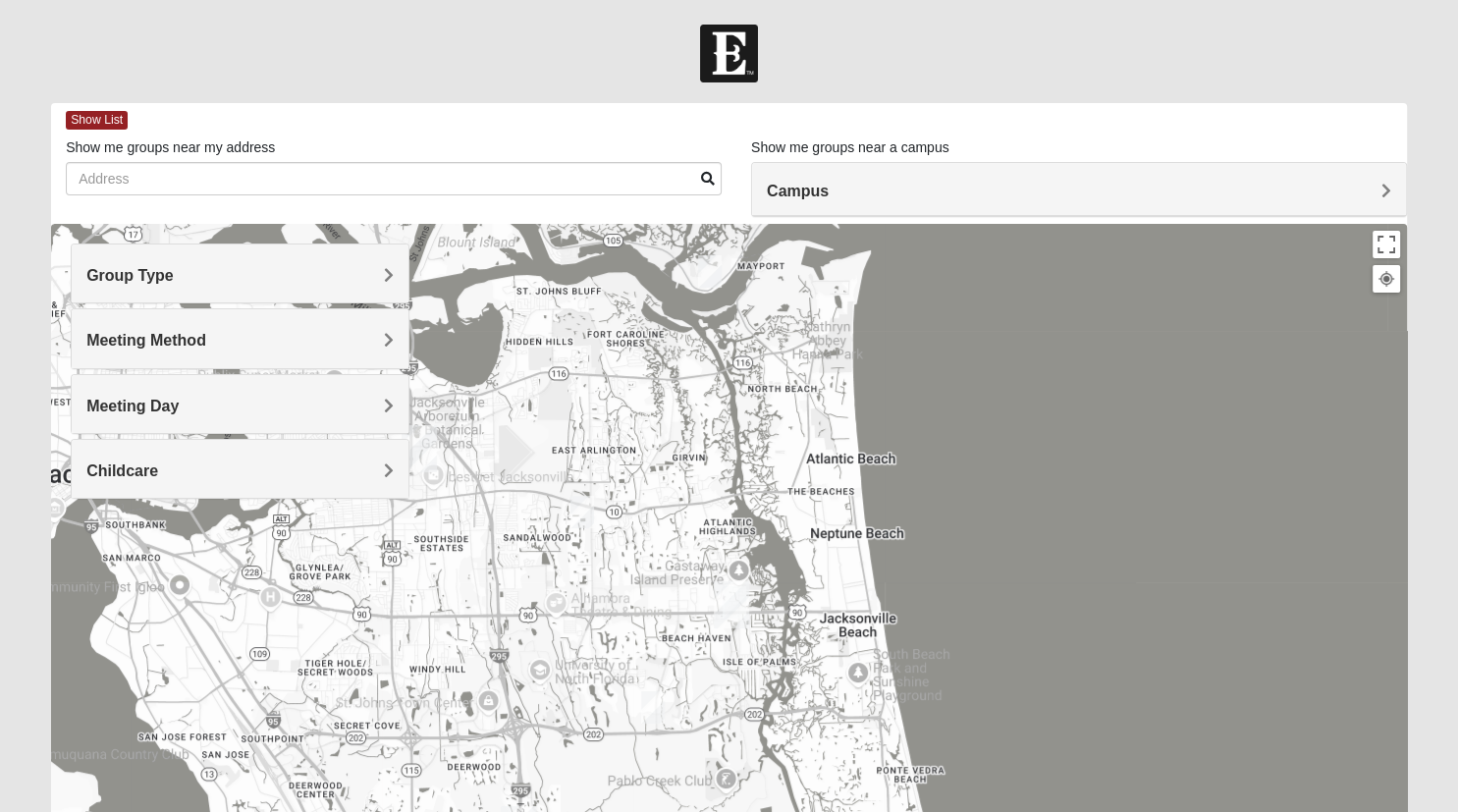 click on "Meeting Day" at bounding box center [240, 406] 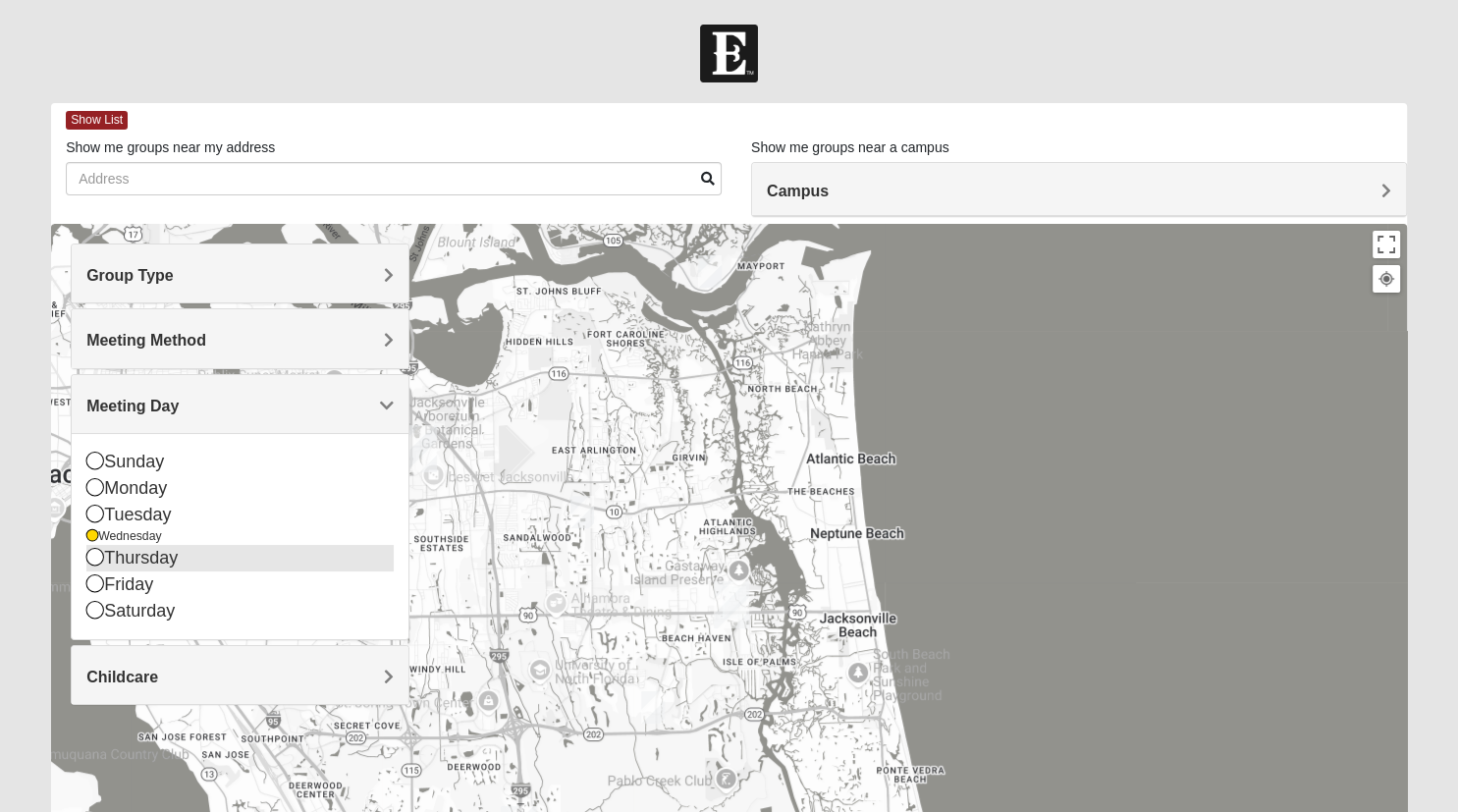 click at bounding box center [95, 557] 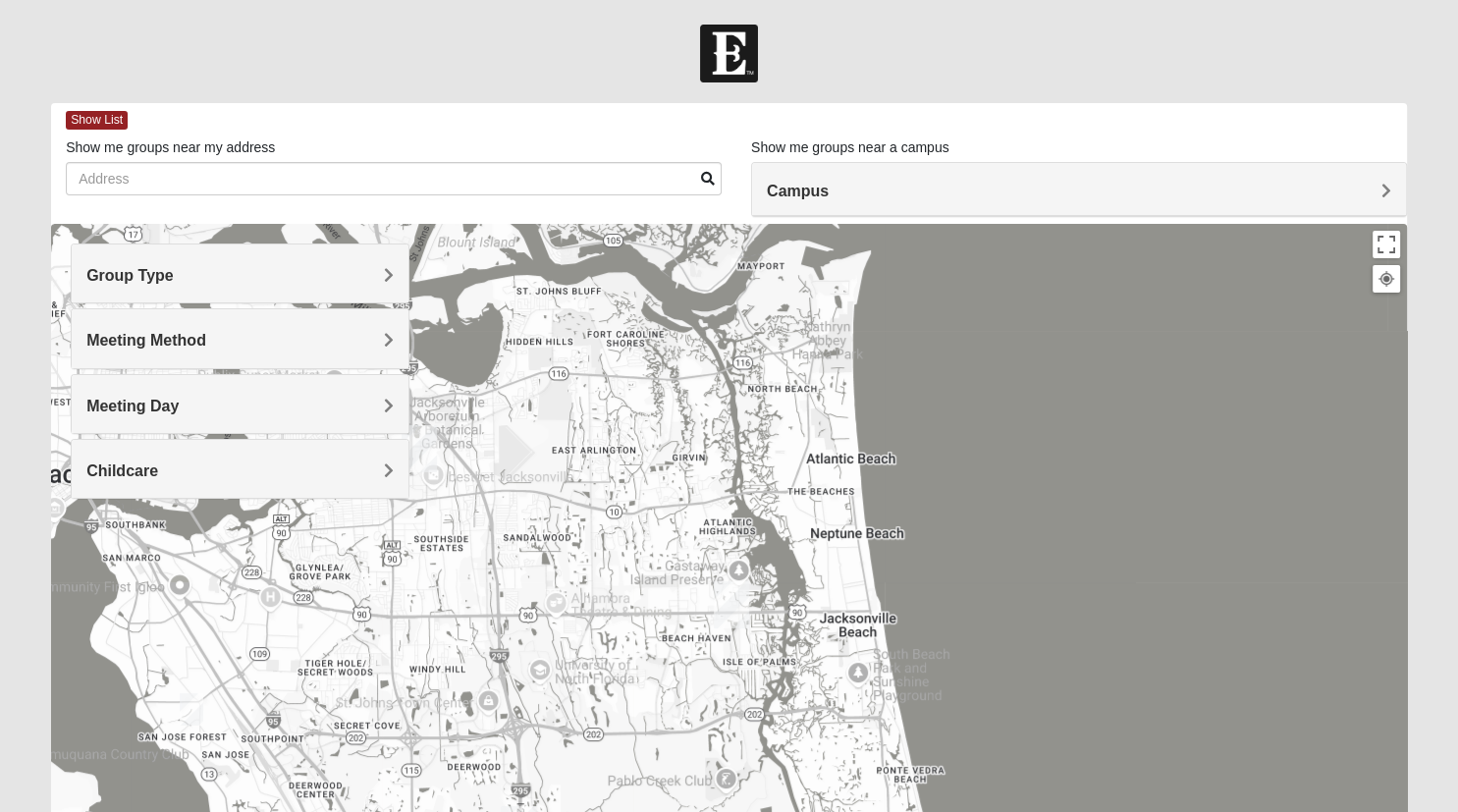 click on "Meeting Method" at bounding box center (146, 340) 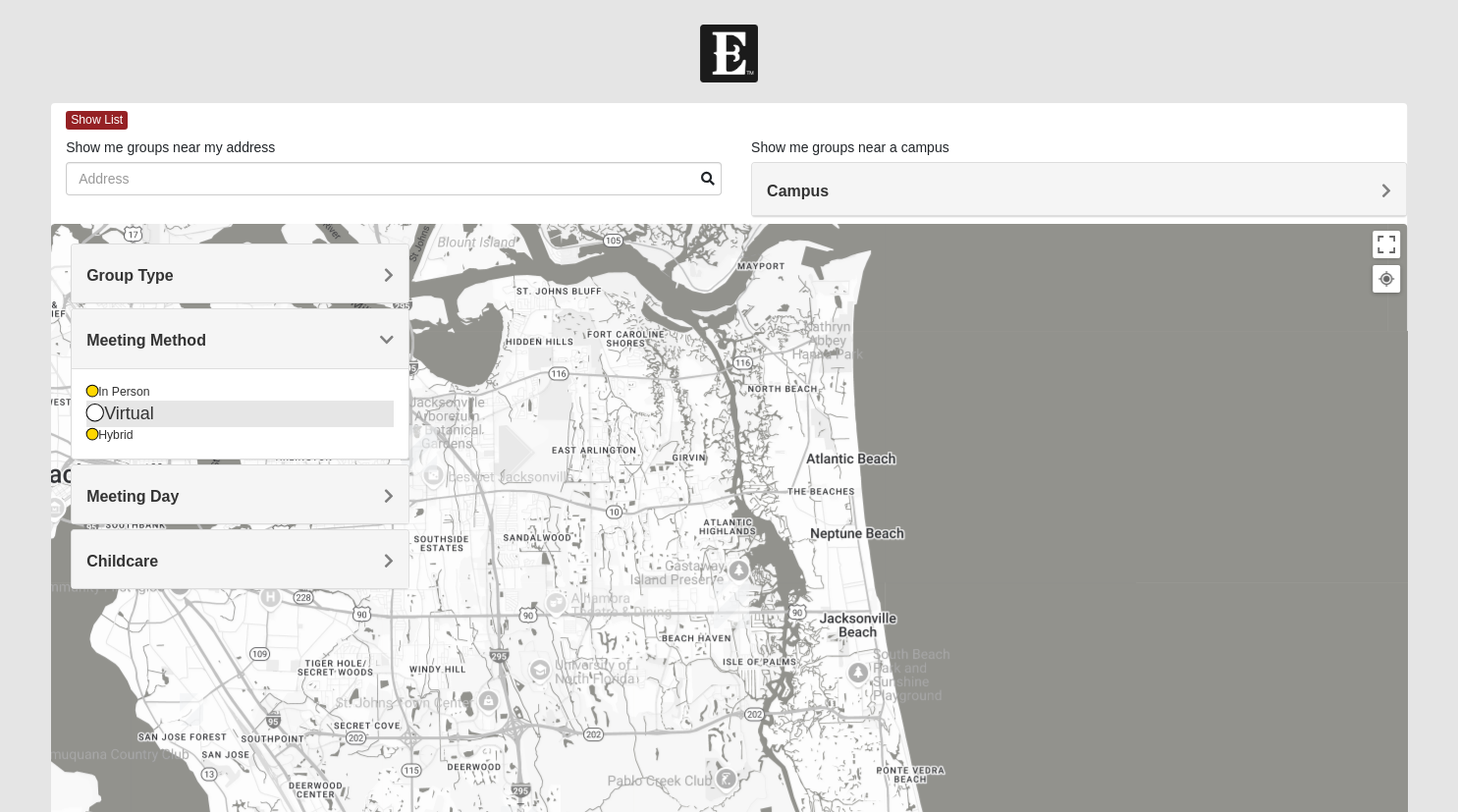 click on "Virtual" at bounding box center (240, 413) 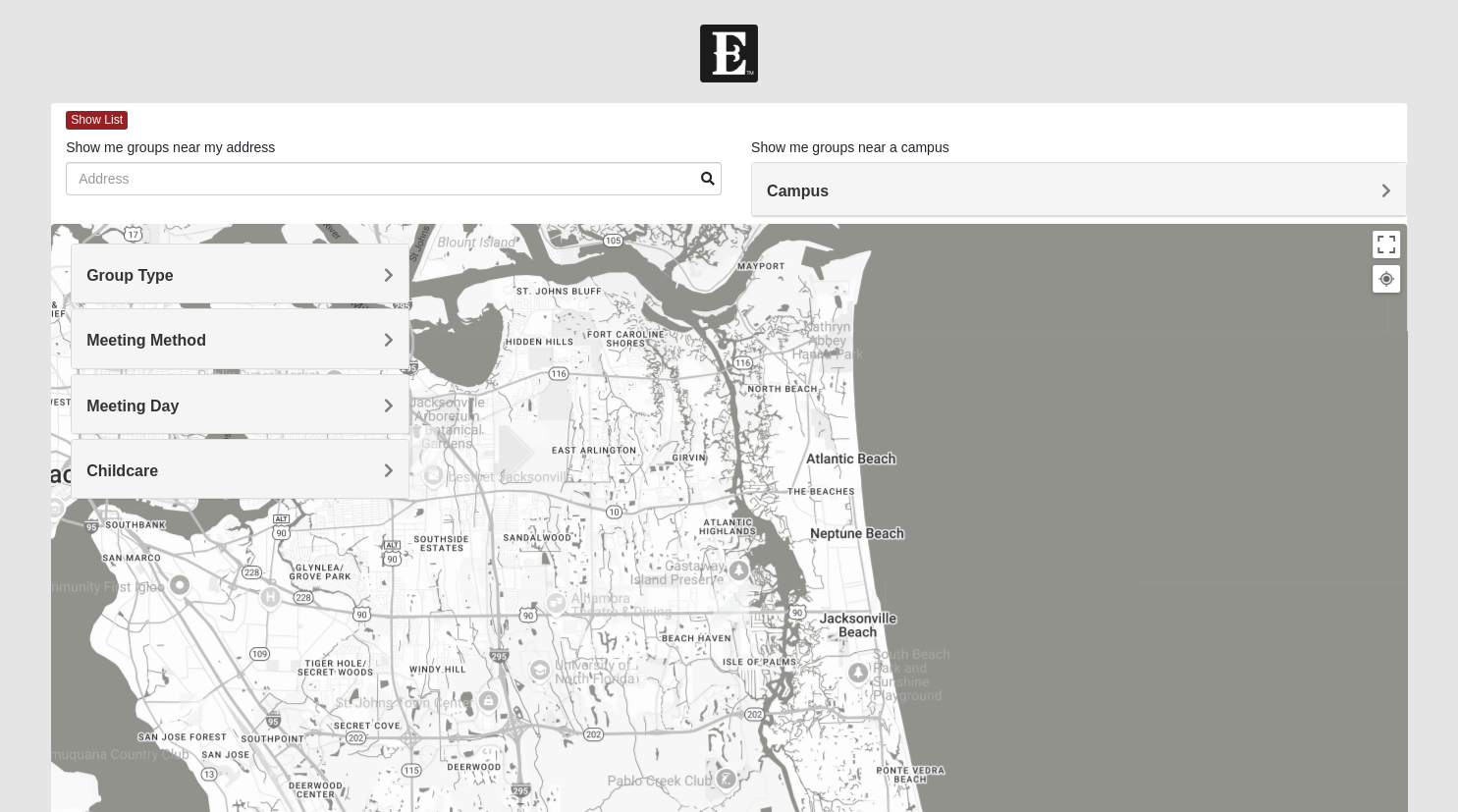 click on "Group Type" at bounding box center (130, 275) 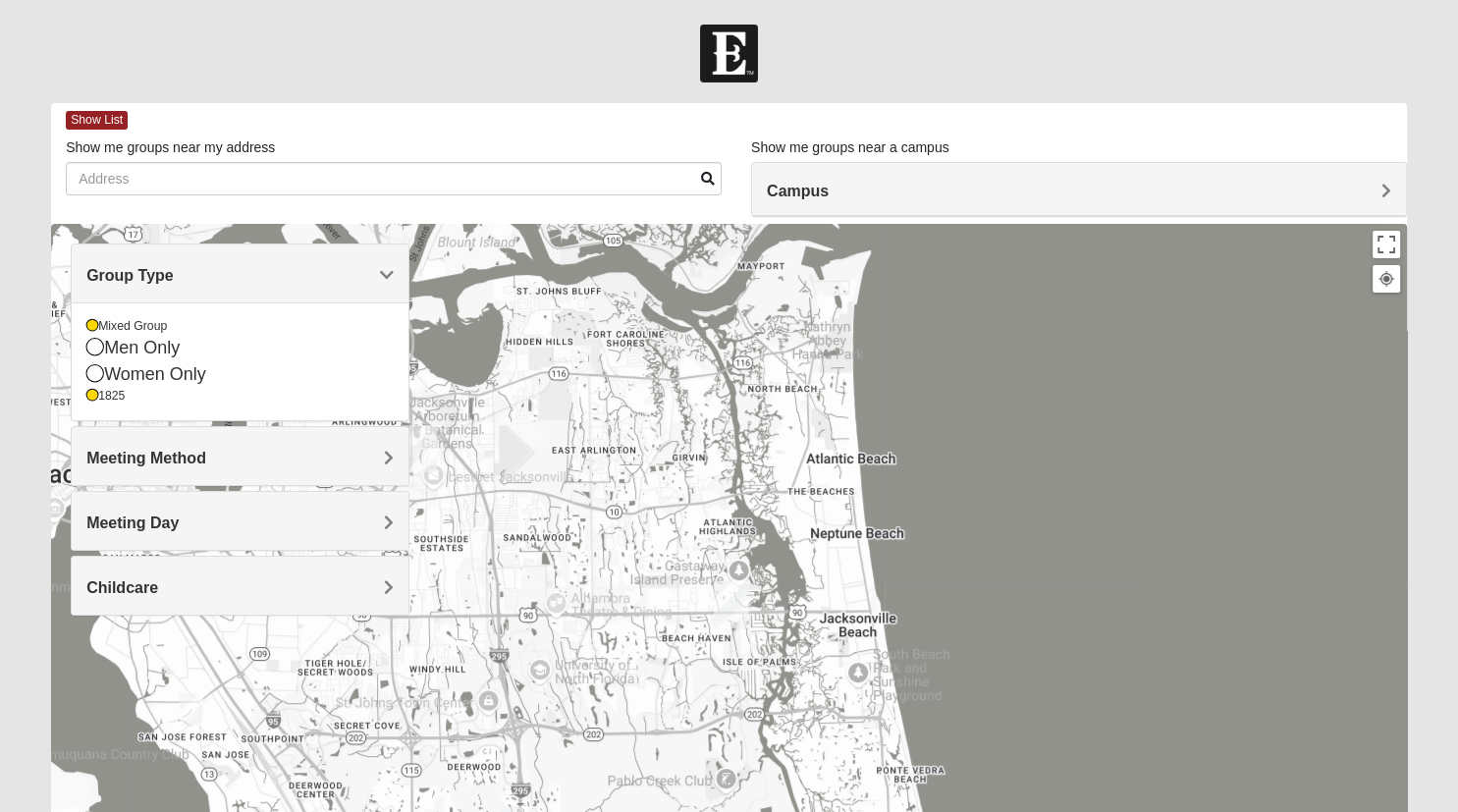 click at bounding box center (729, 617) 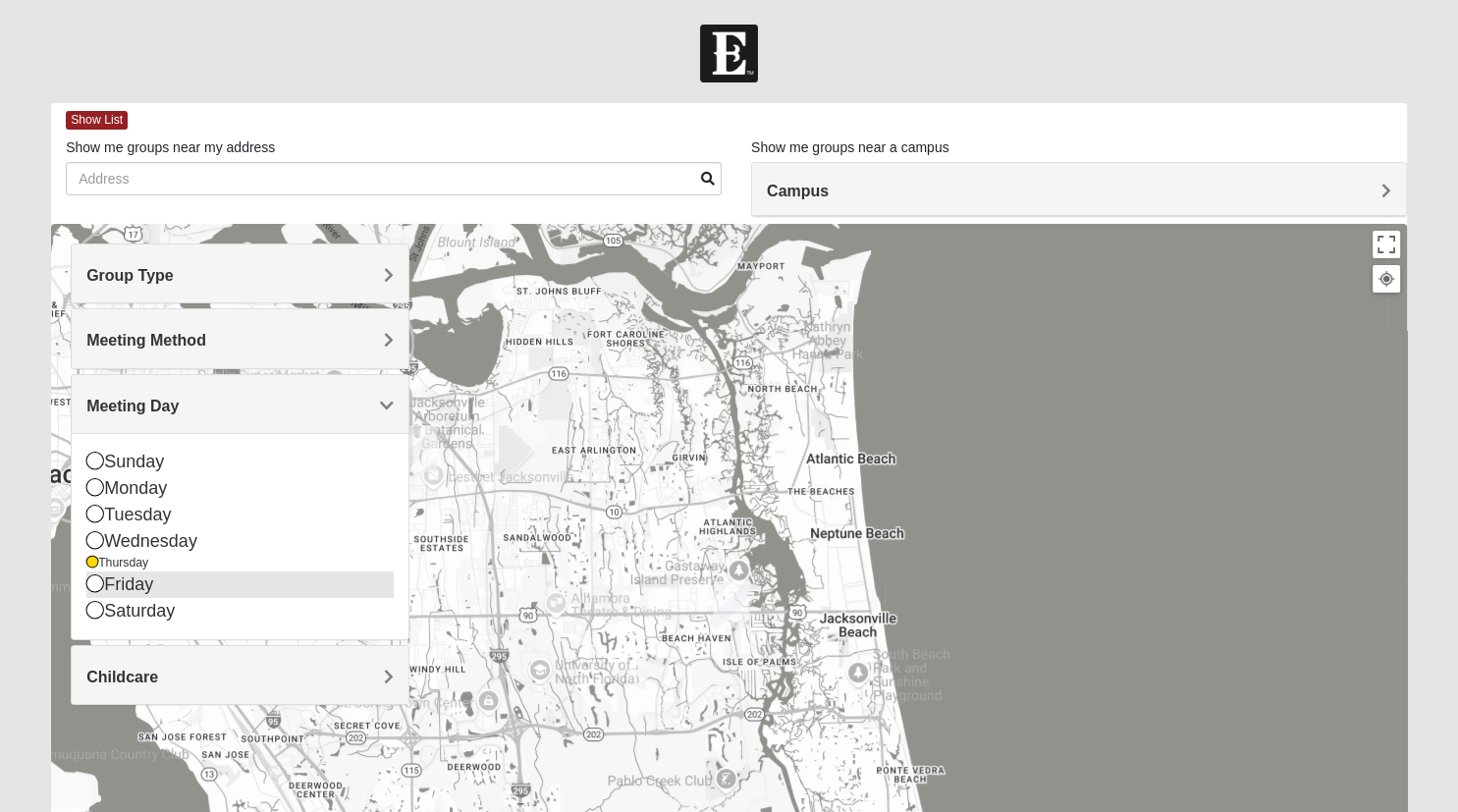 click at bounding box center [95, 583] 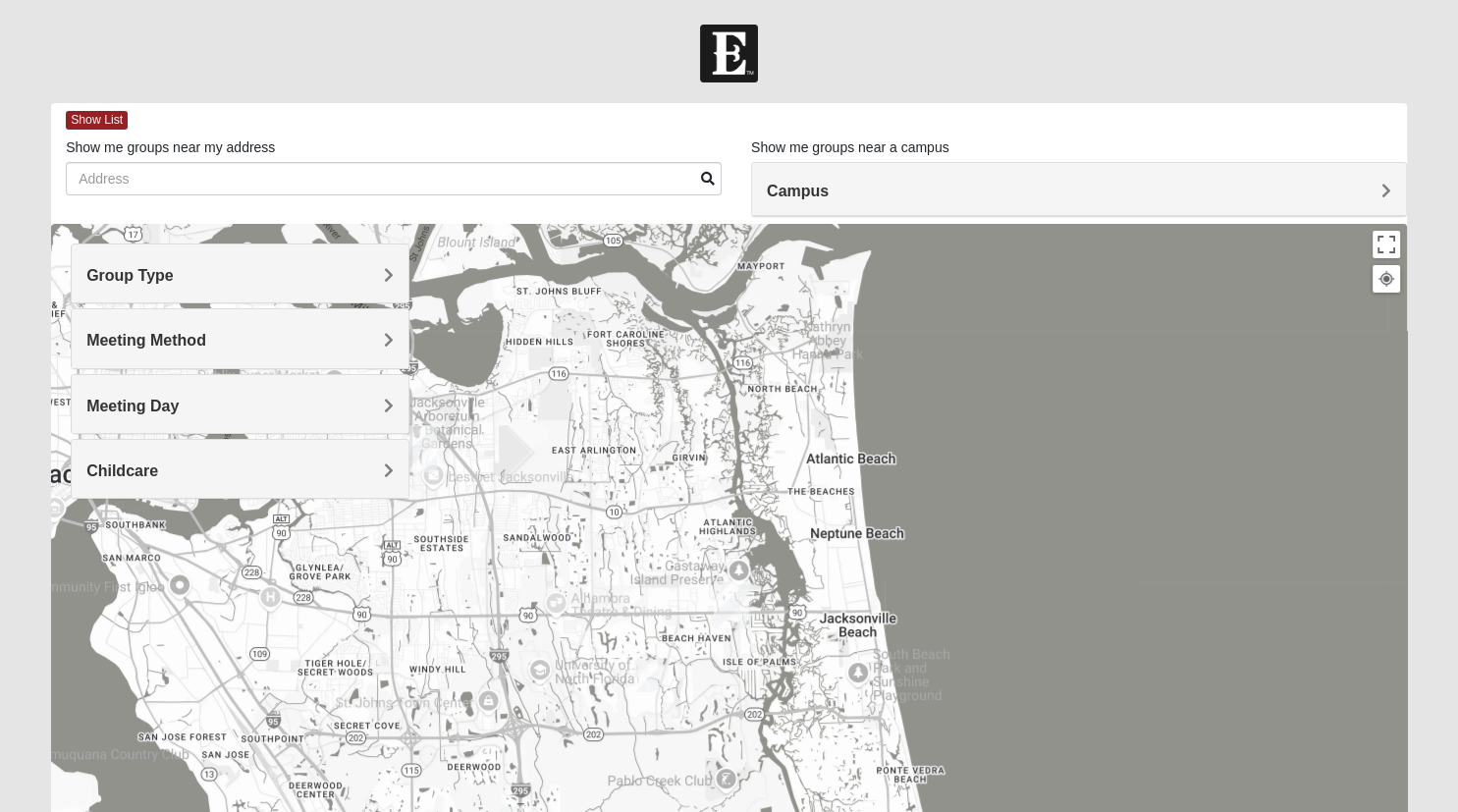 click on "Meeting Day" at bounding box center (133, 406) 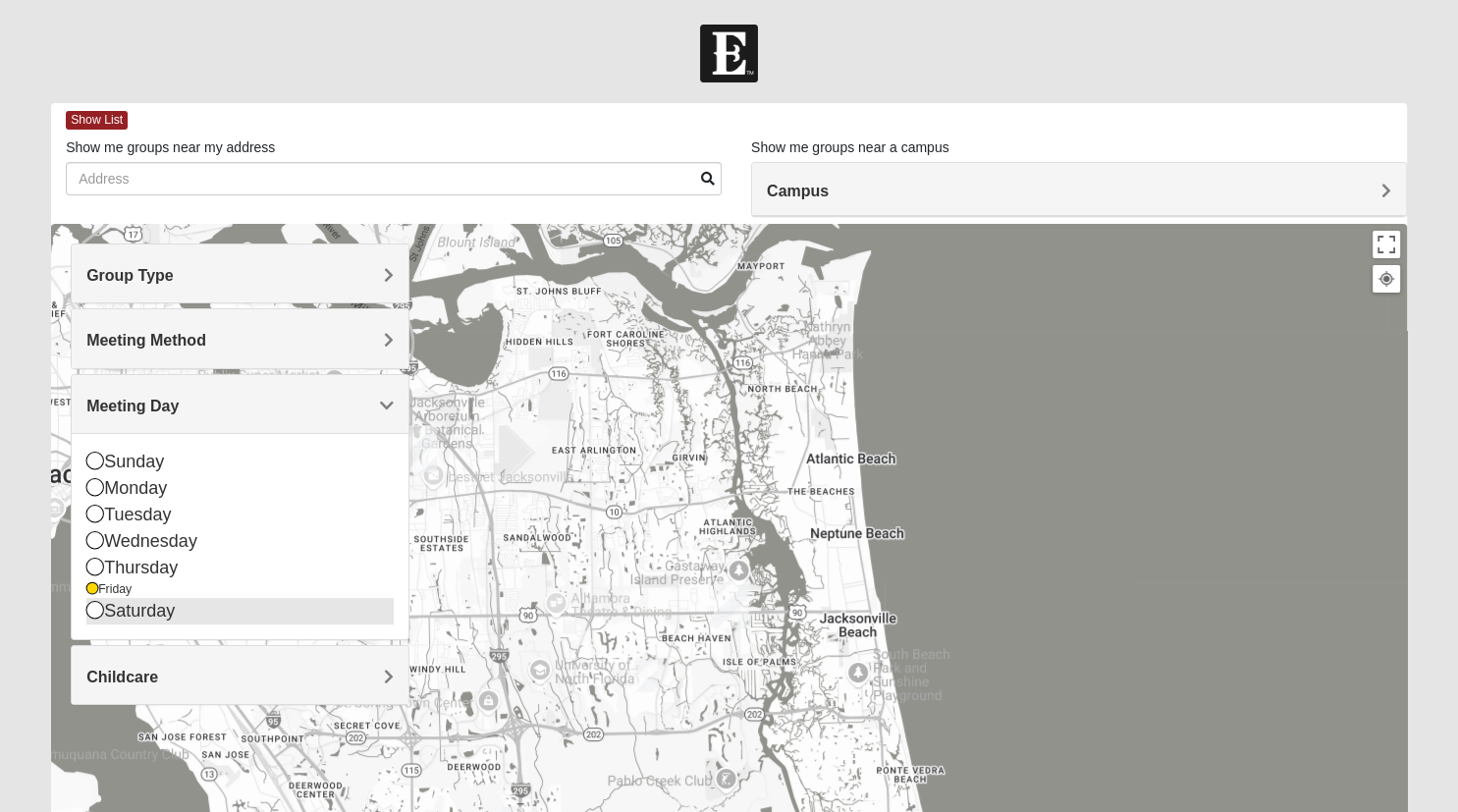 click at bounding box center [95, 610] 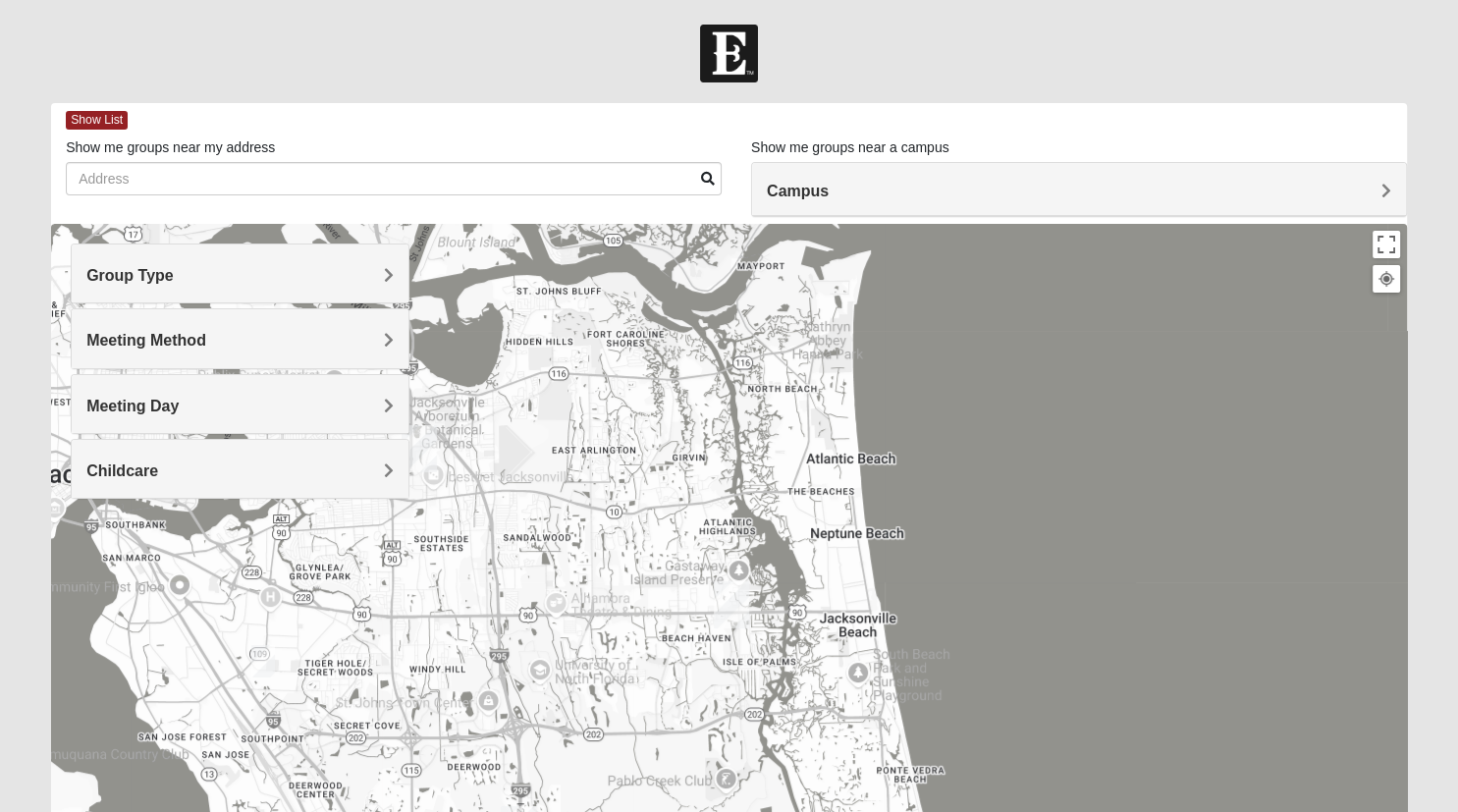 click on "Group Type" at bounding box center (130, 275) 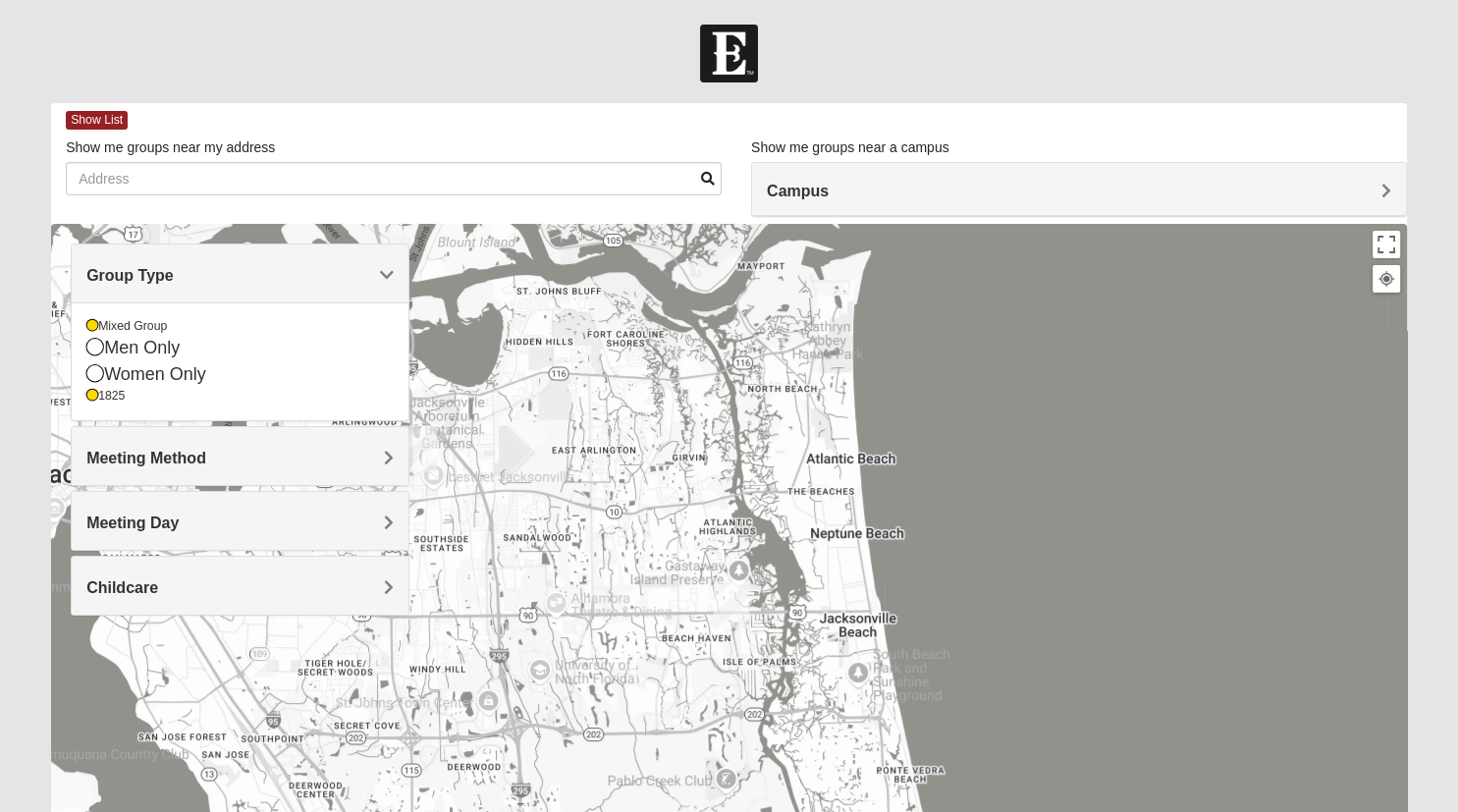 click at bounding box center [729, 617] 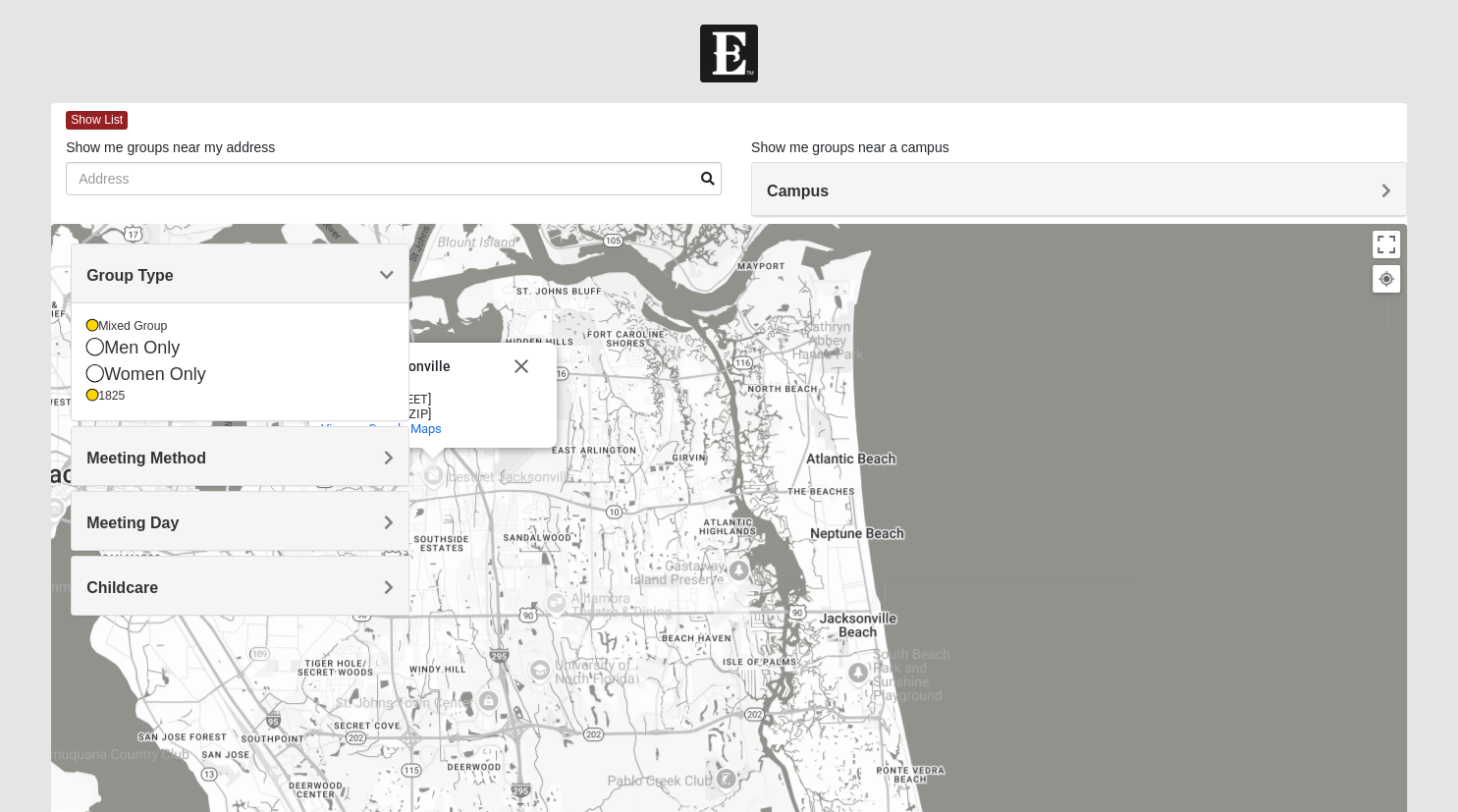 click on "Meeting Method" at bounding box center (146, 458) 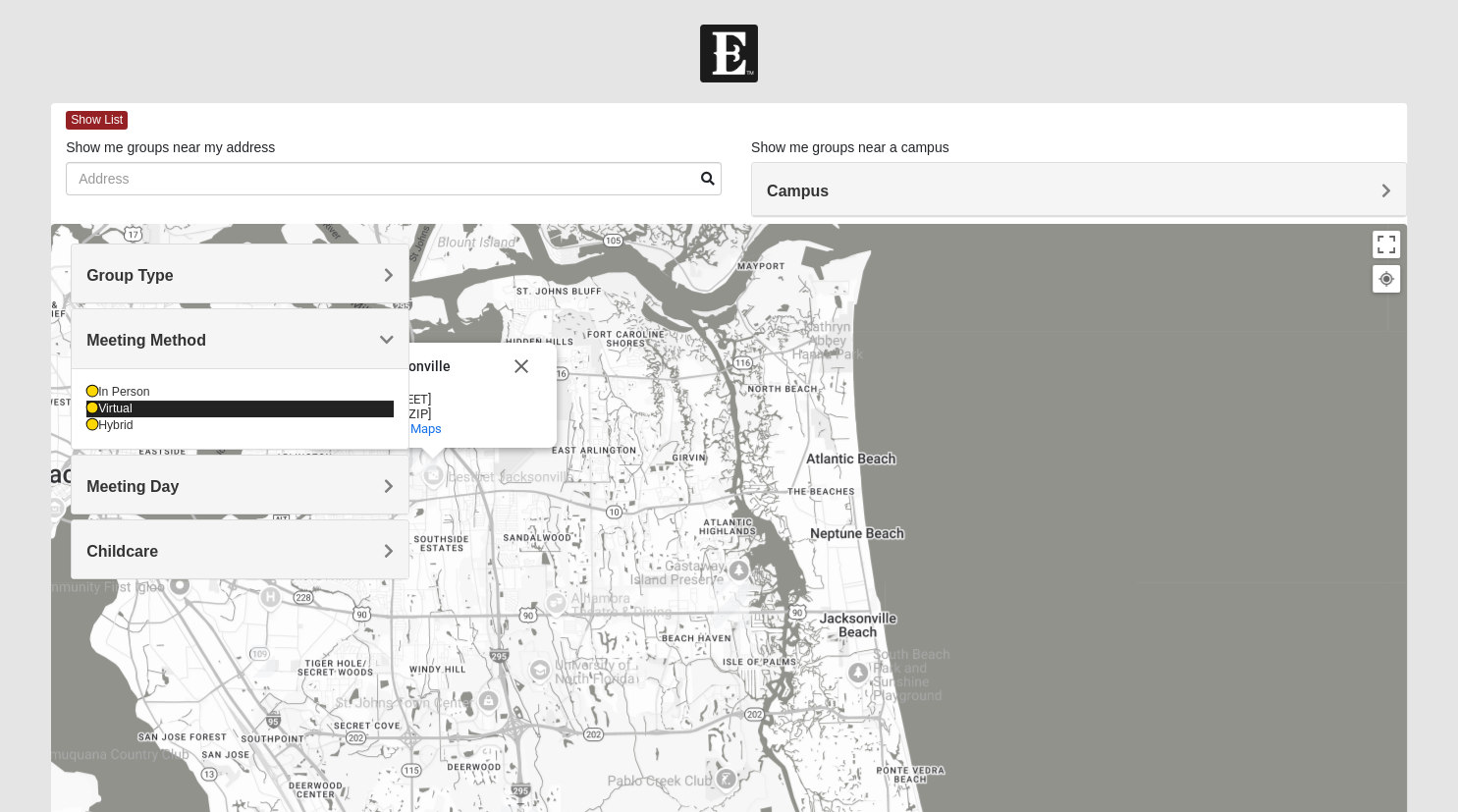 click at bounding box center (92, 408) 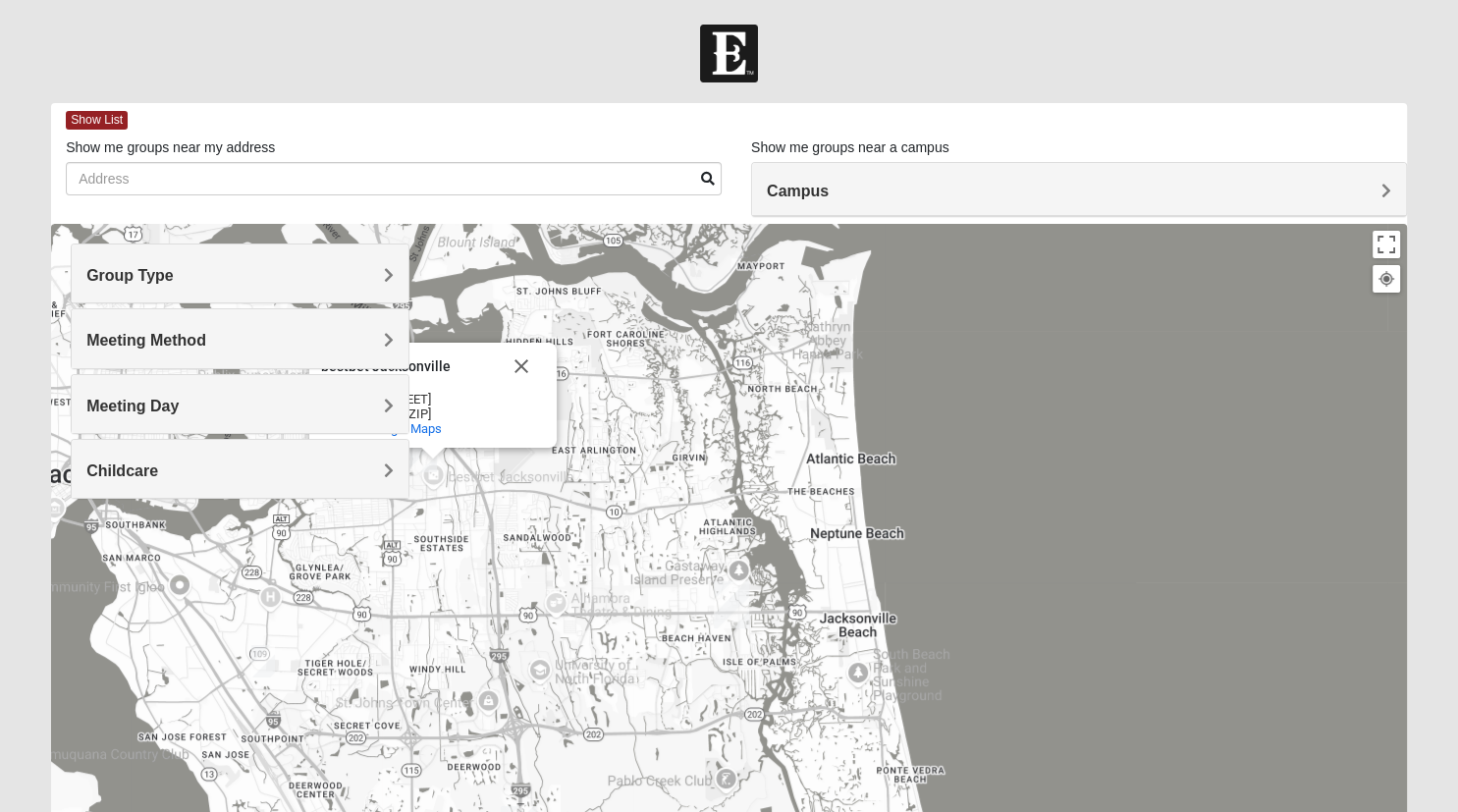 click on "Meeting Method" at bounding box center [146, 340] 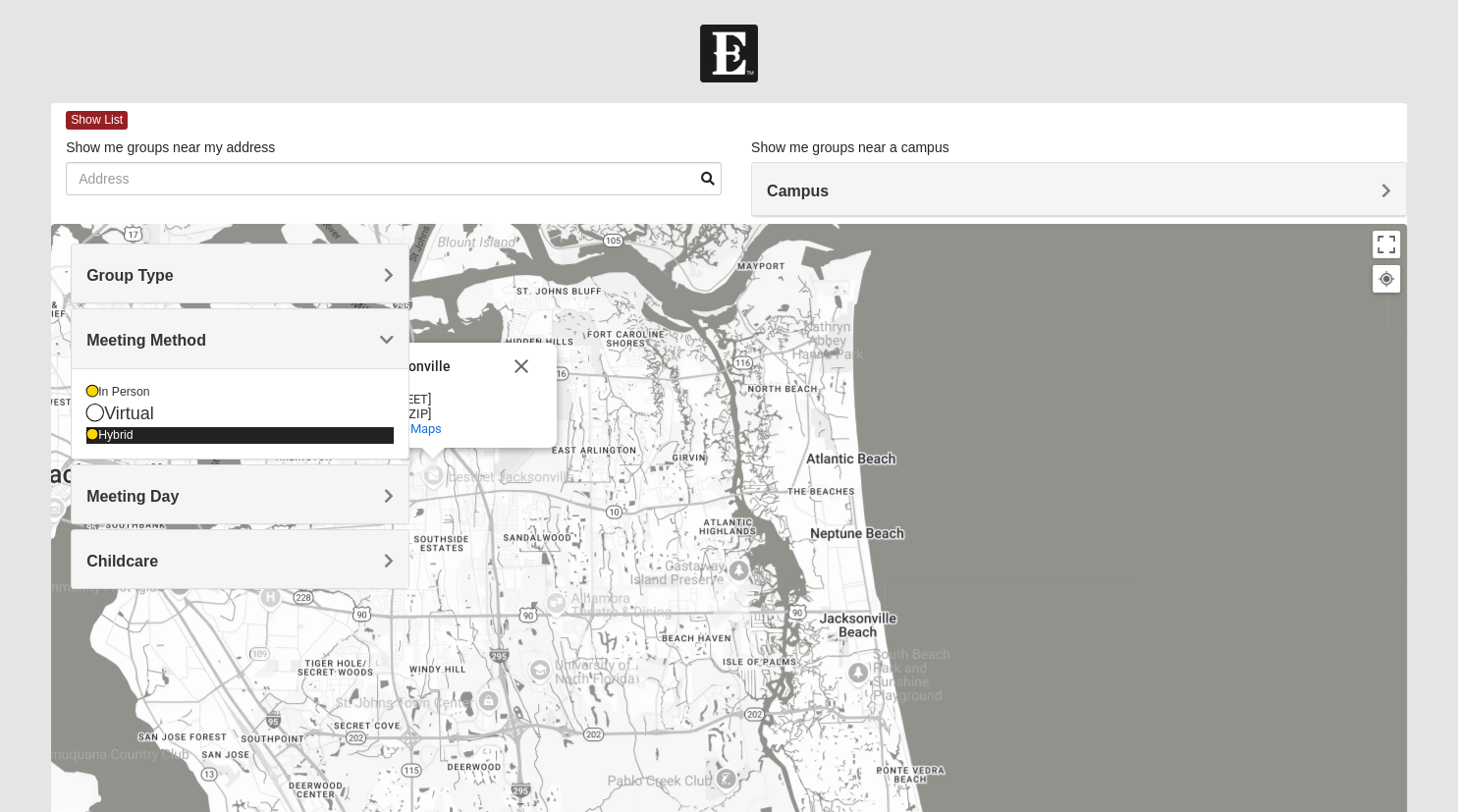 click at bounding box center (92, 435) 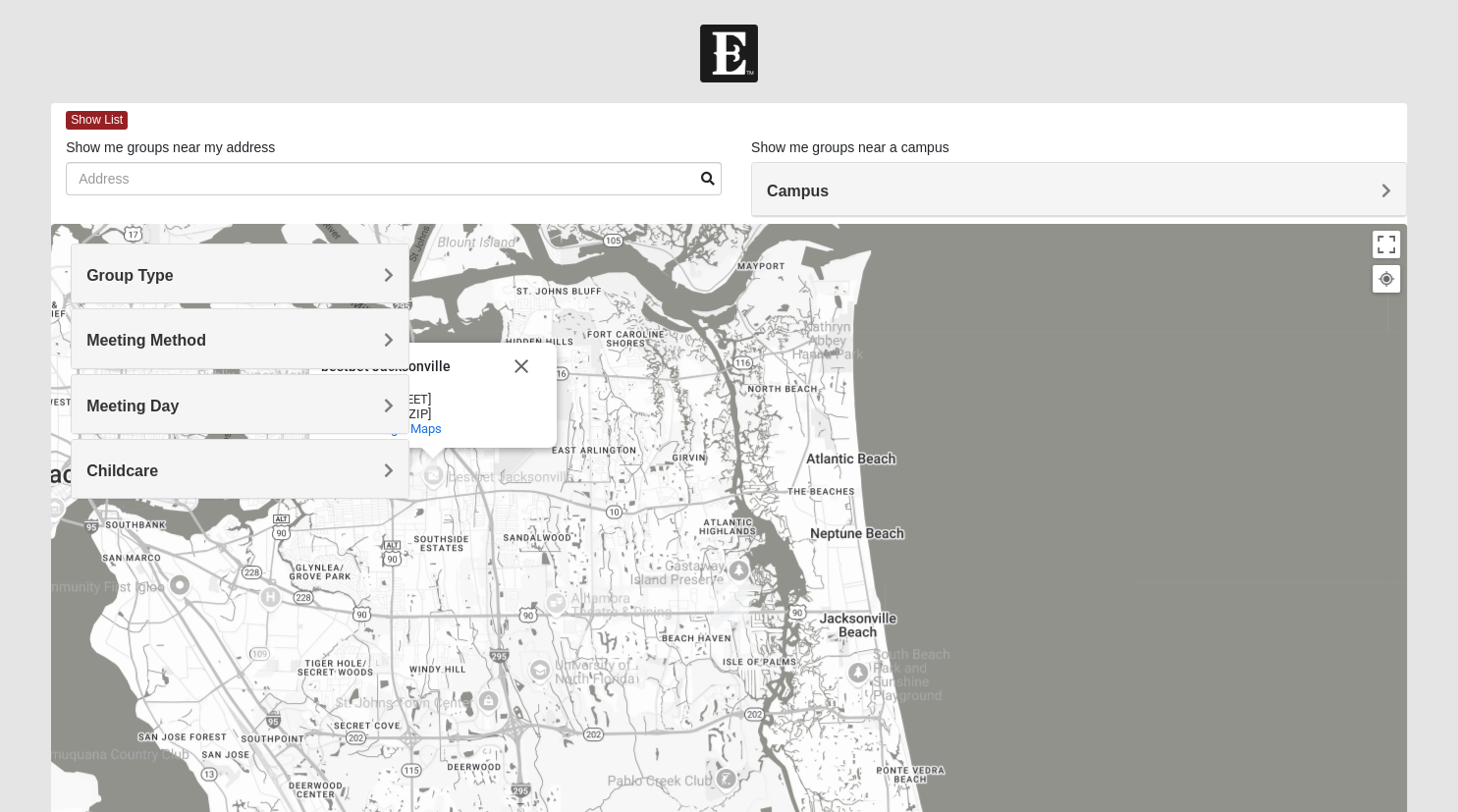 click on "Meeting Day" at bounding box center [133, 406] 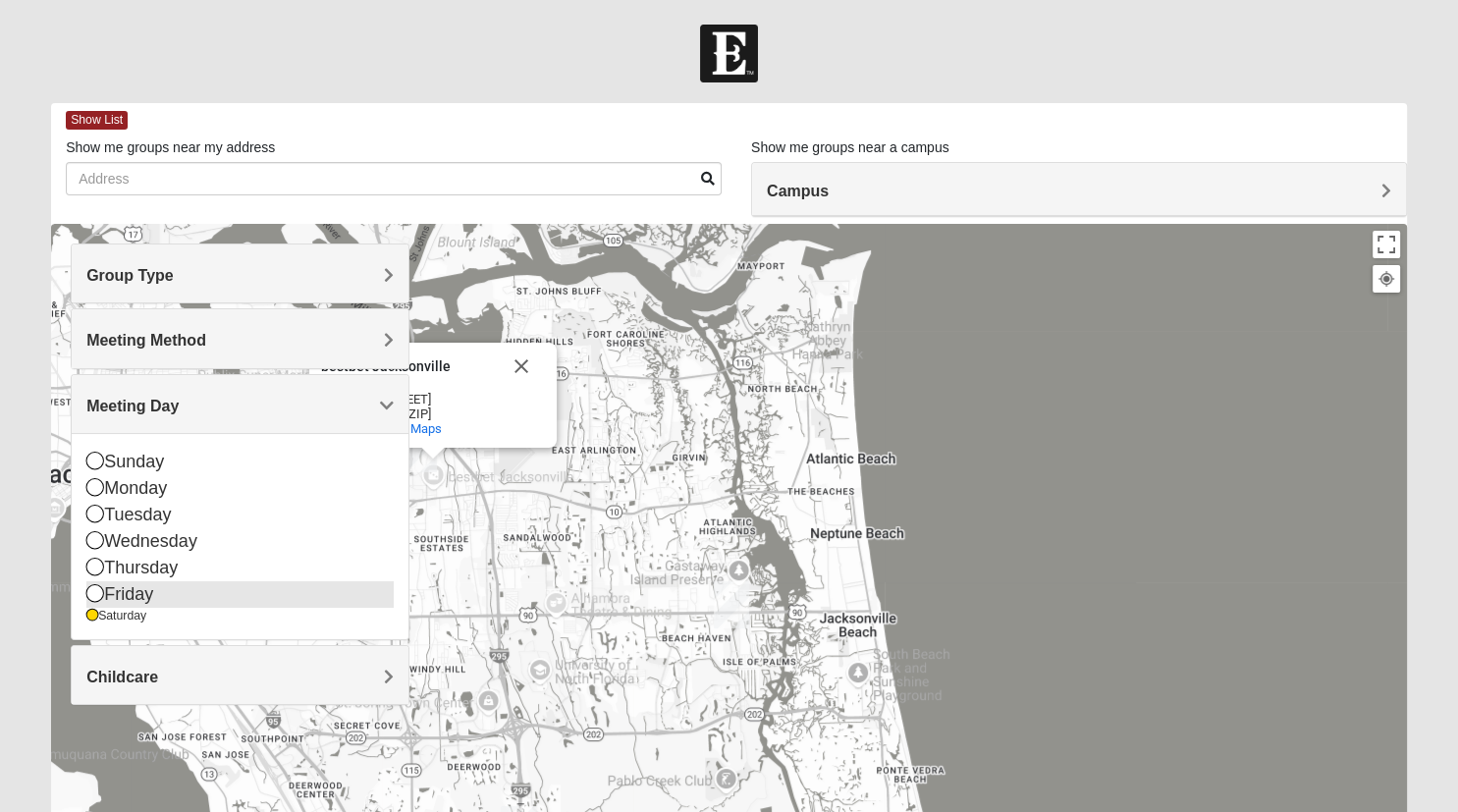 click at bounding box center [95, 593] 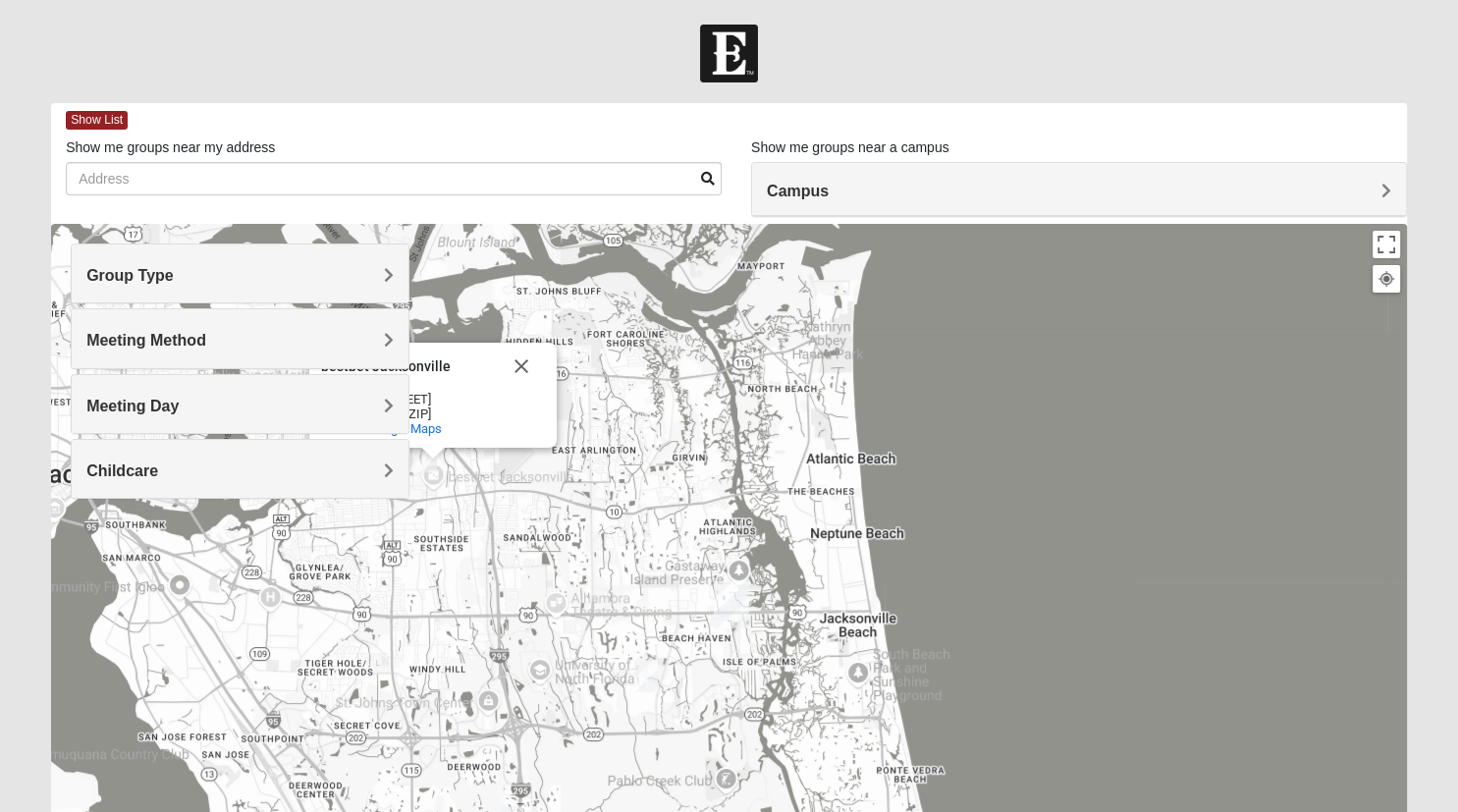 click on "bestbet Jacksonville                     bestbet Jacksonville                 [NUMBER] [STREET] [CITY], [STATE] [ZIP]              View on Google Maps" at bounding box center [729, 617] 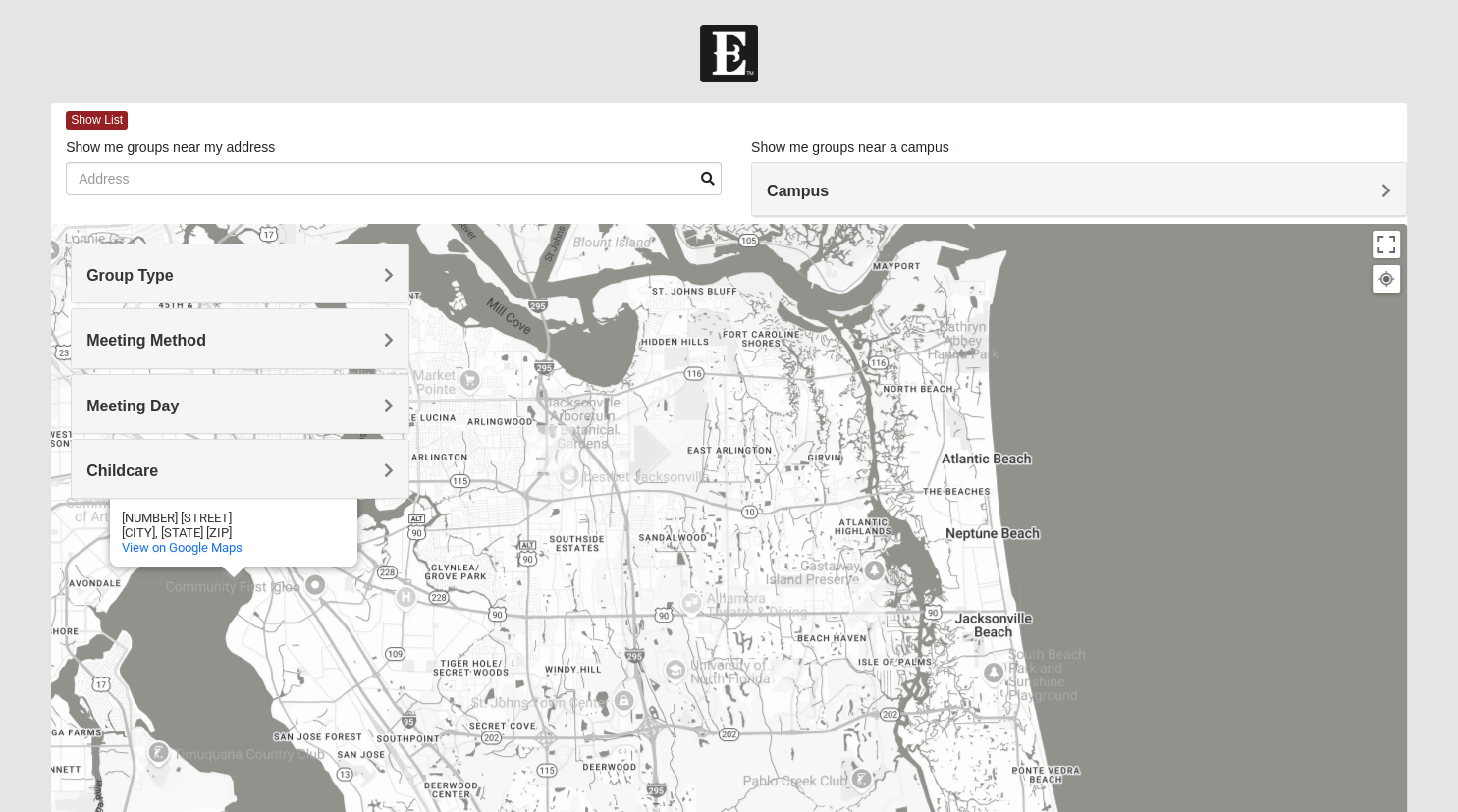 click on "Meeting Day" at bounding box center [133, 406] 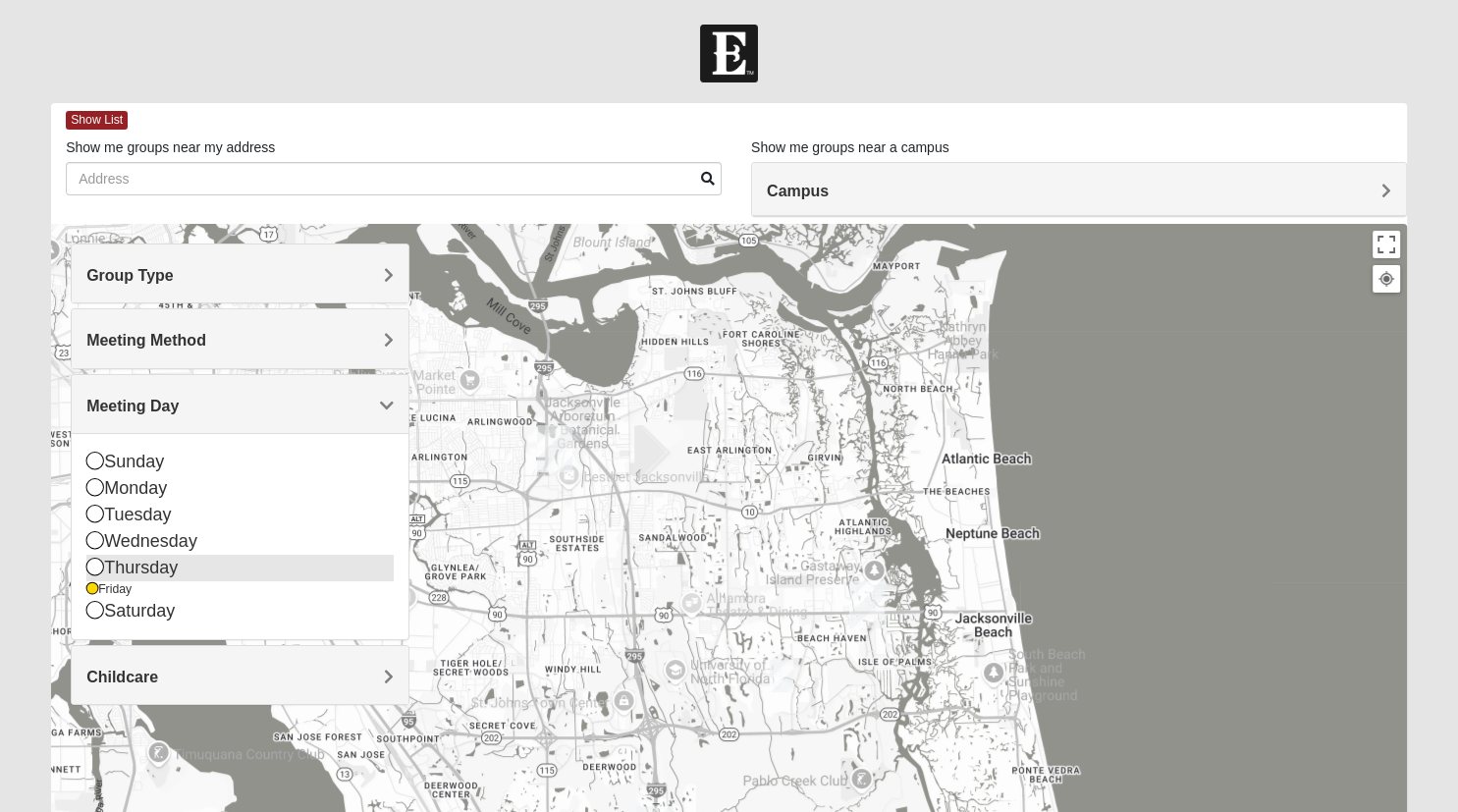 click at bounding box center [95, 567] 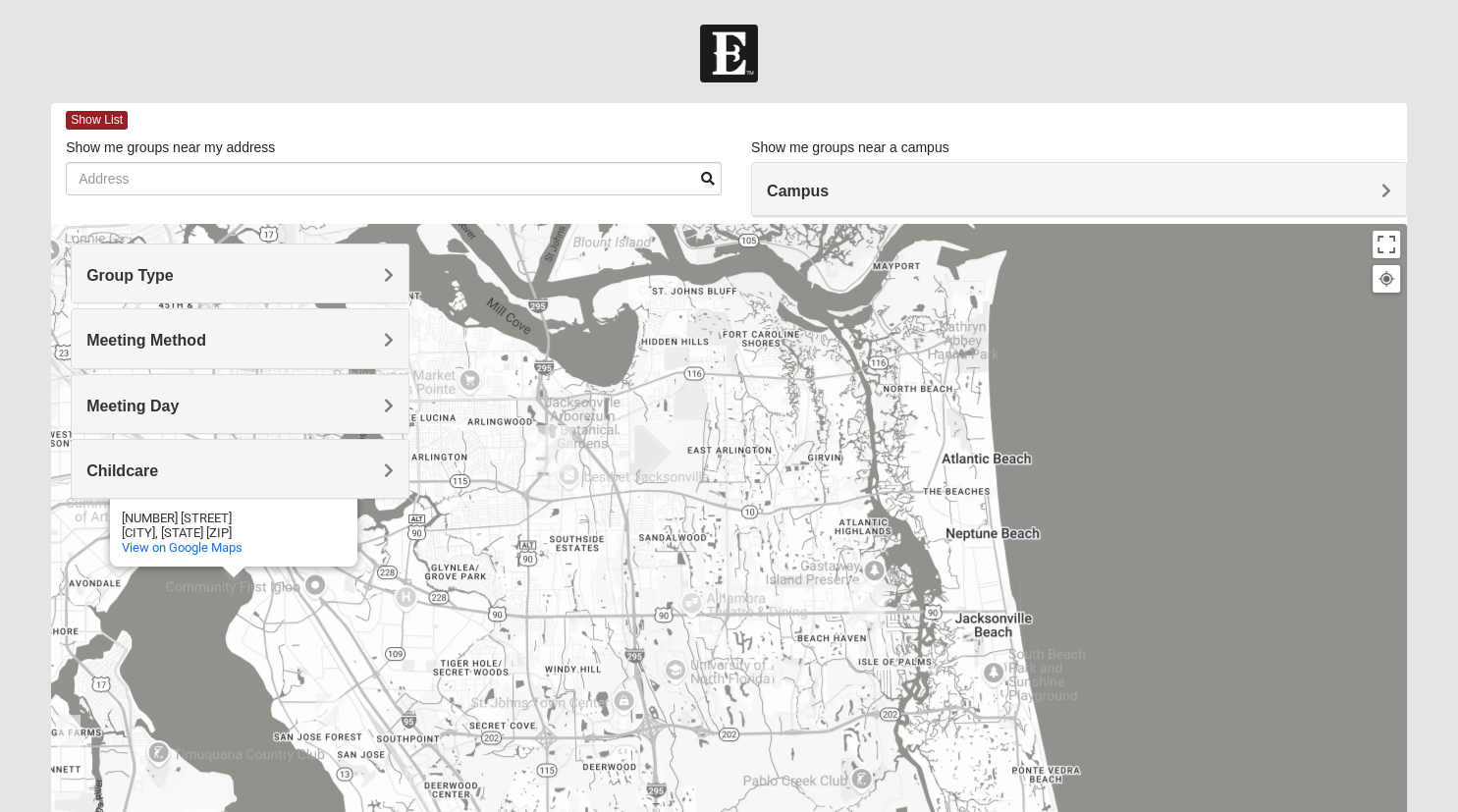 click on "Childcare" at bounding box center [122, 470] 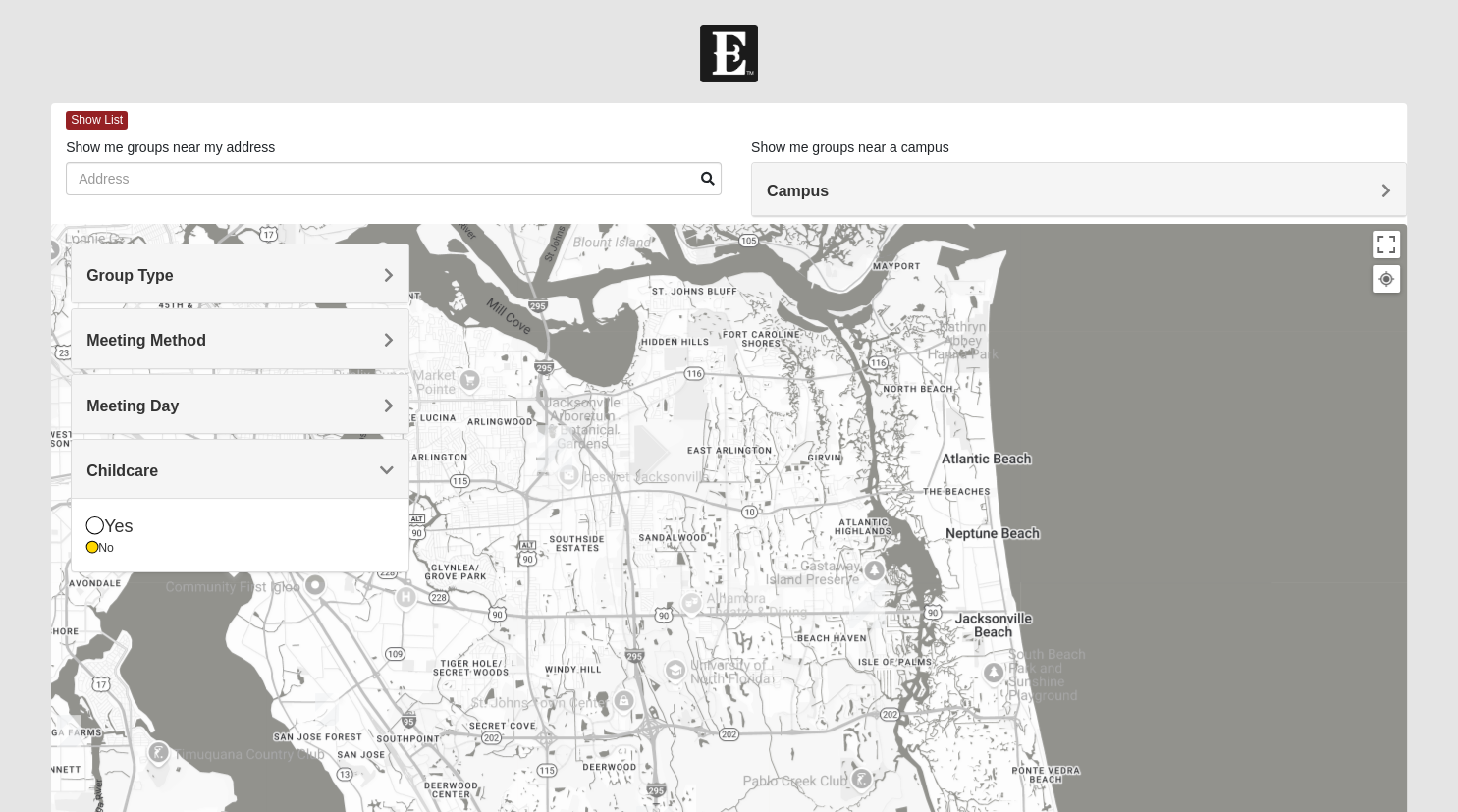 click on "Meeting Day" at bounding box center (133, 406) 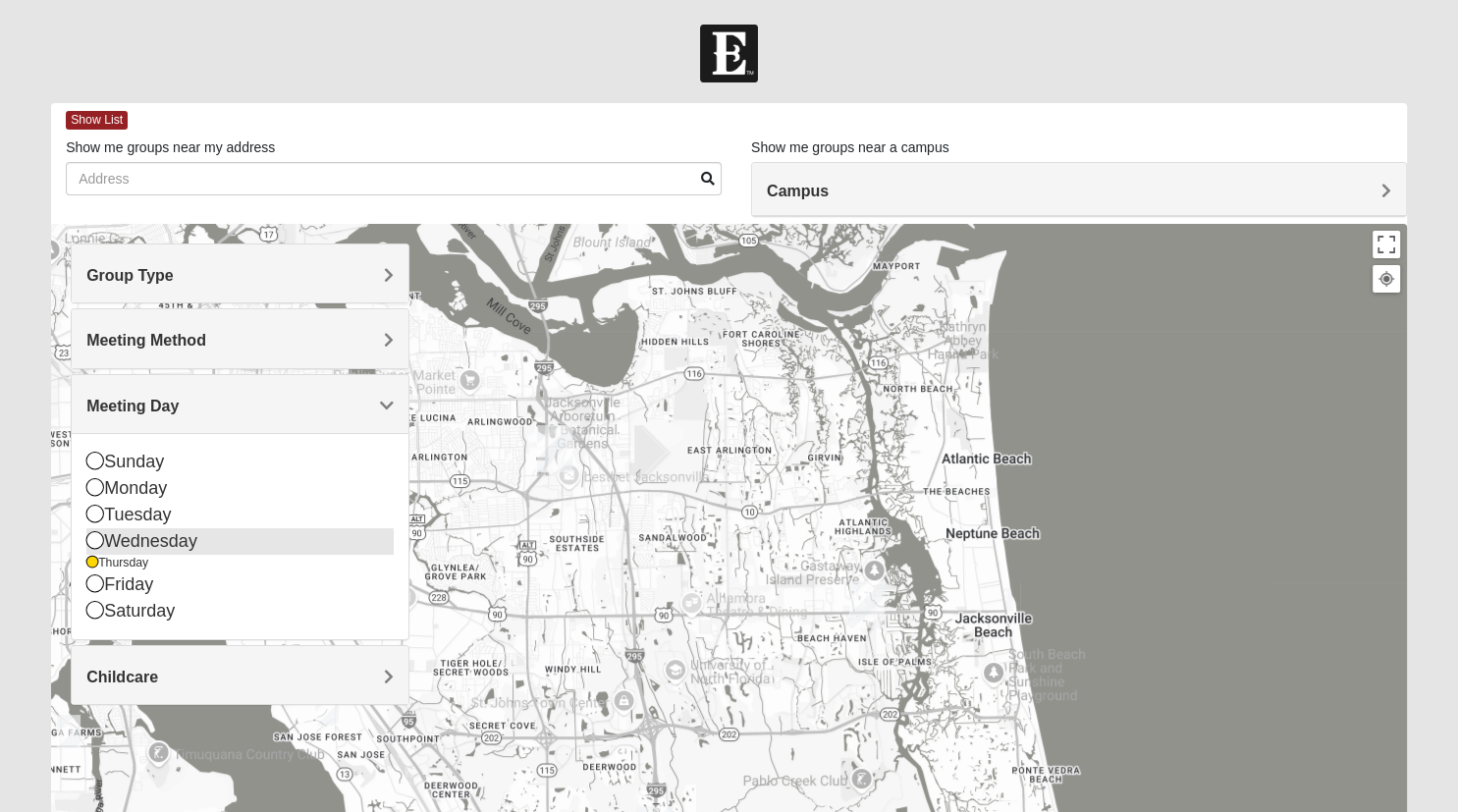 click at bounding box center (95, 540) 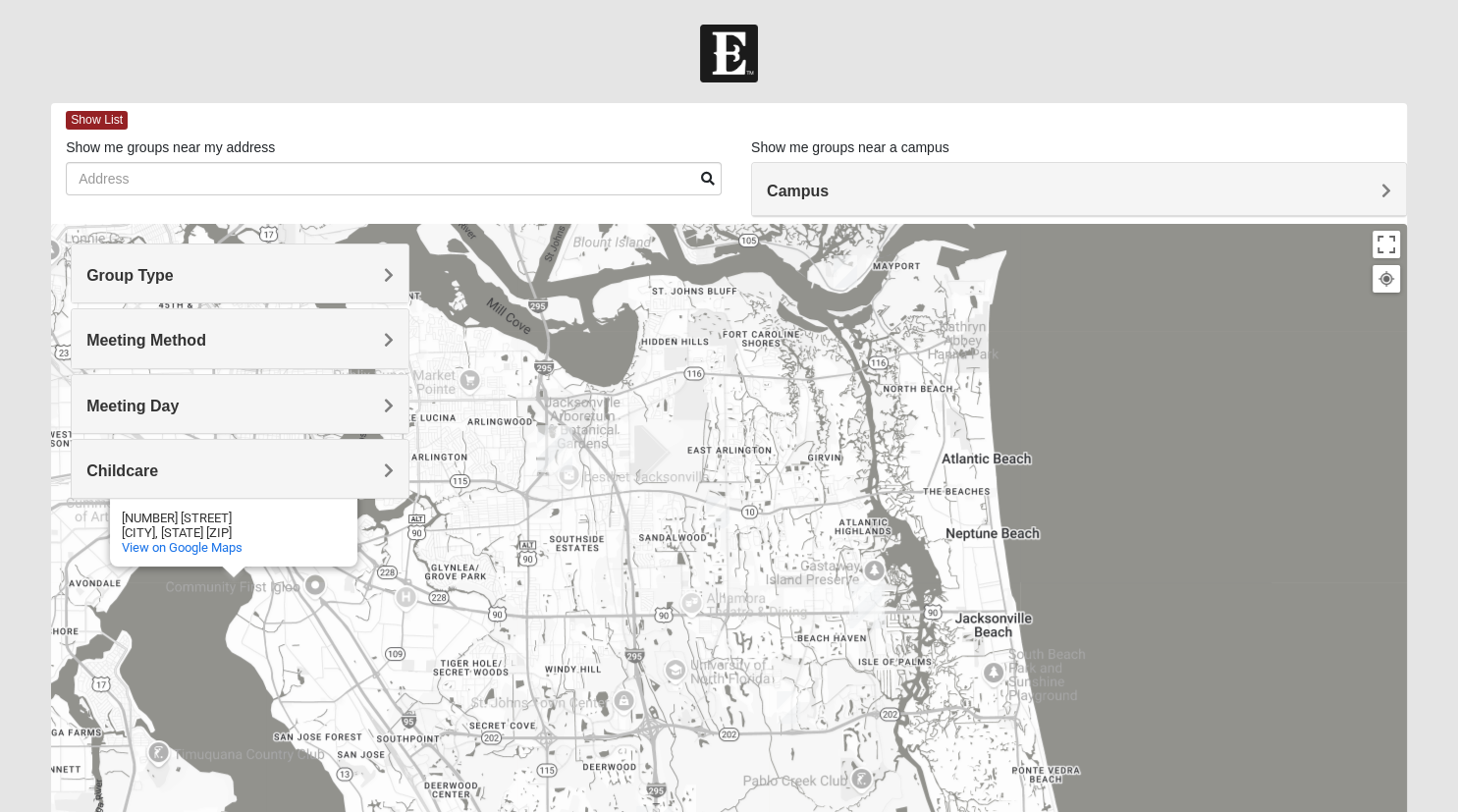 click on "Meeting Day" at bounding box center (133, 406) 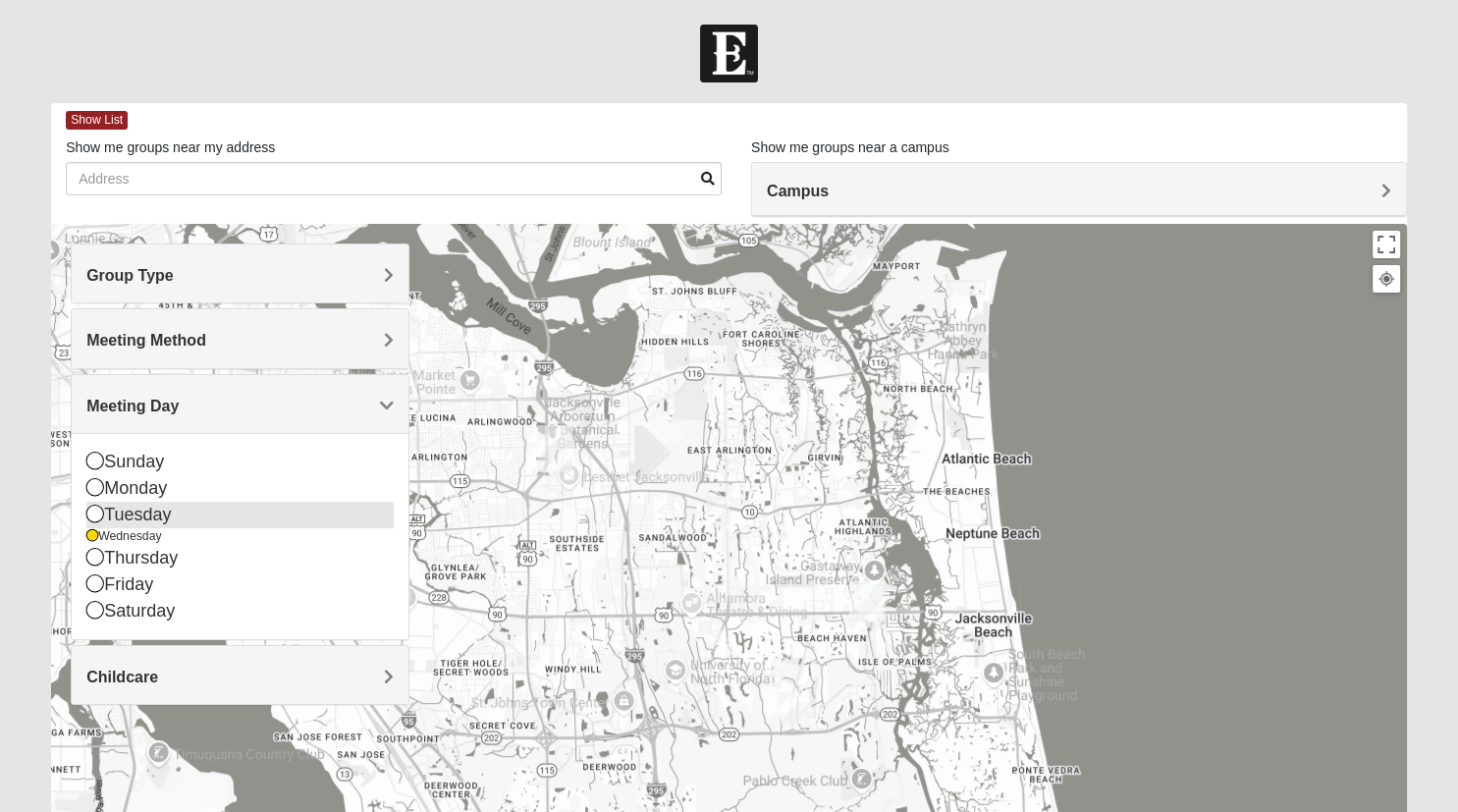 click at bounding box center (95, 514) 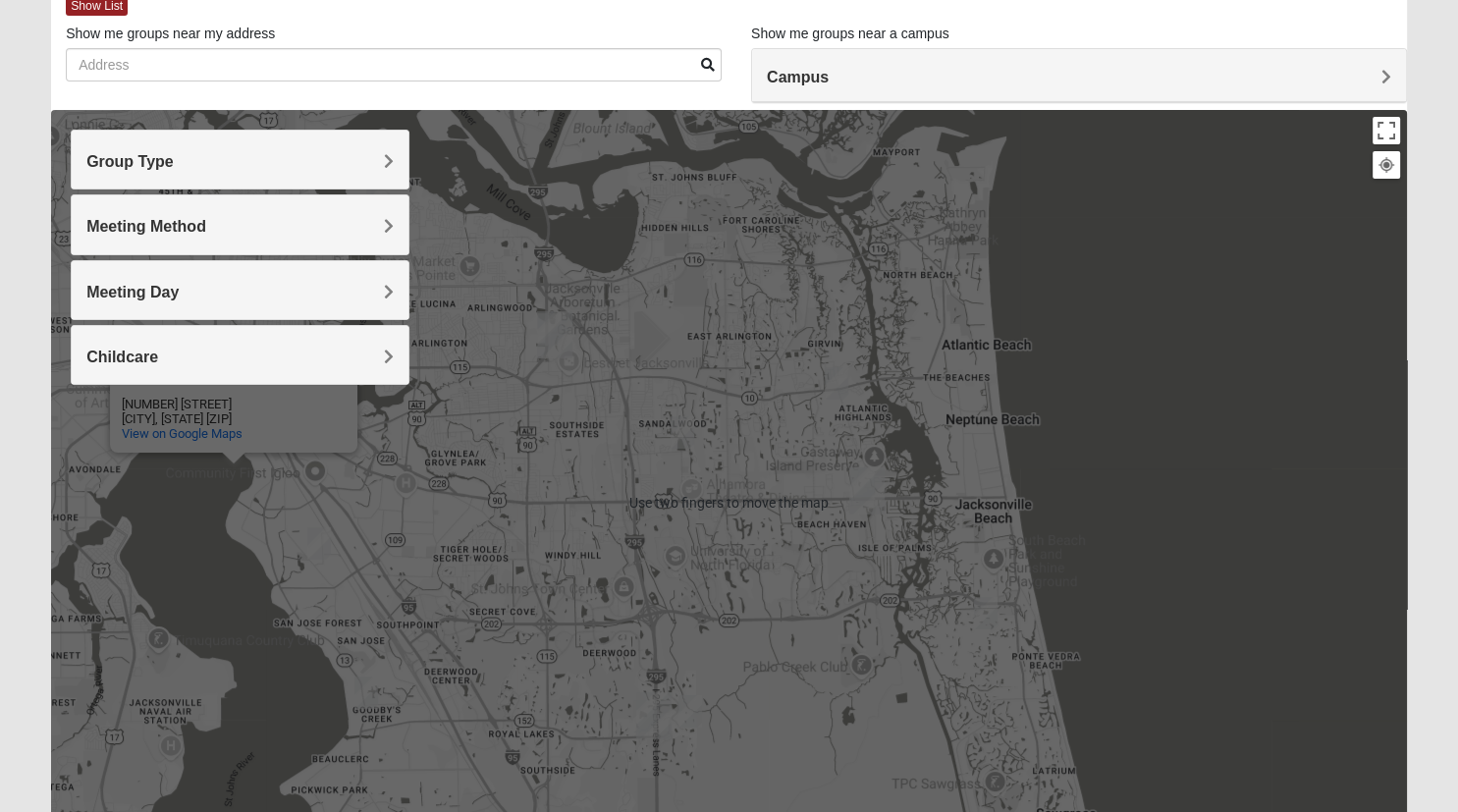 scroll, scrollTop: 113, scrollLeft: 0, axis: vertical 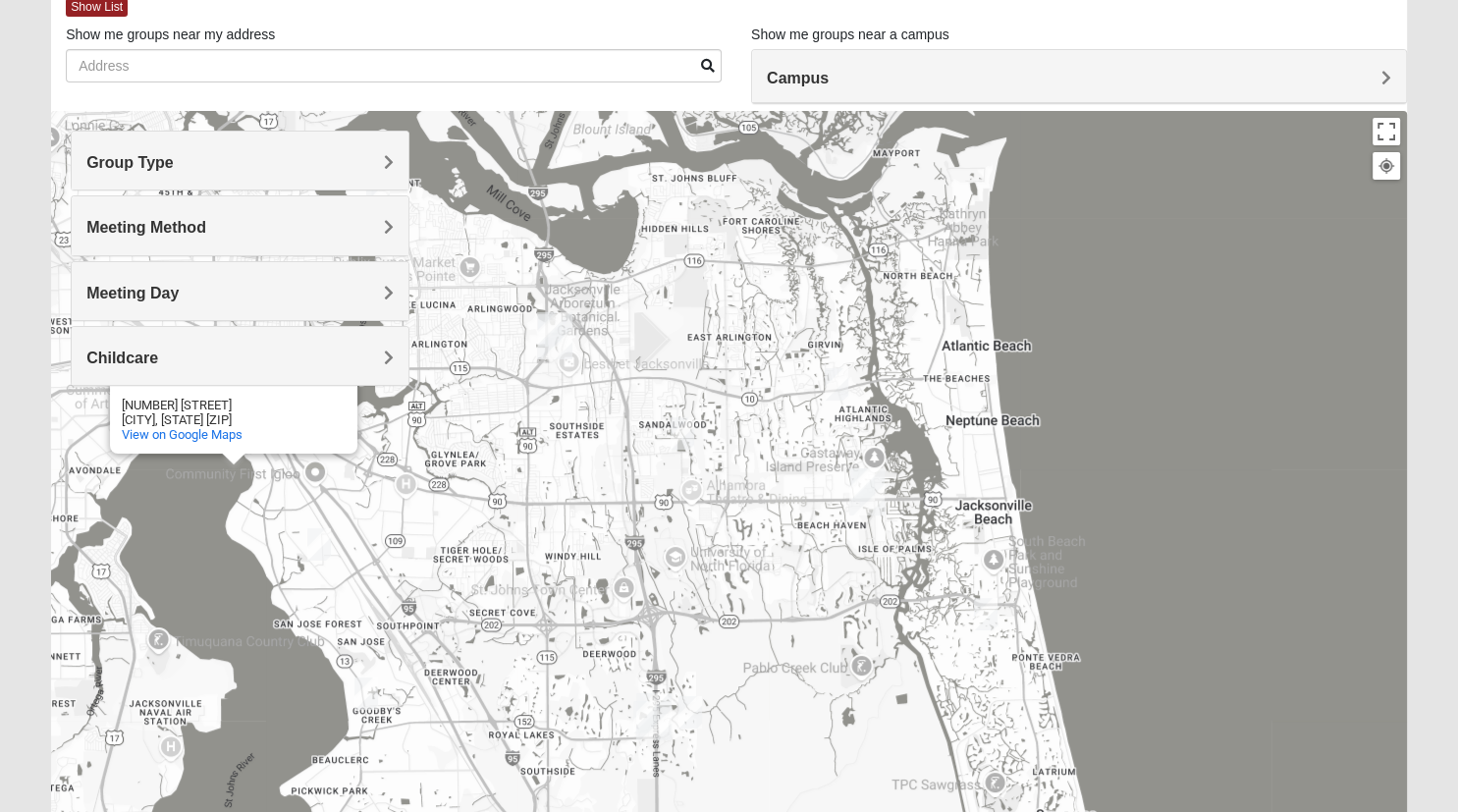 click on "Campus" at bounding box center (797, 78) 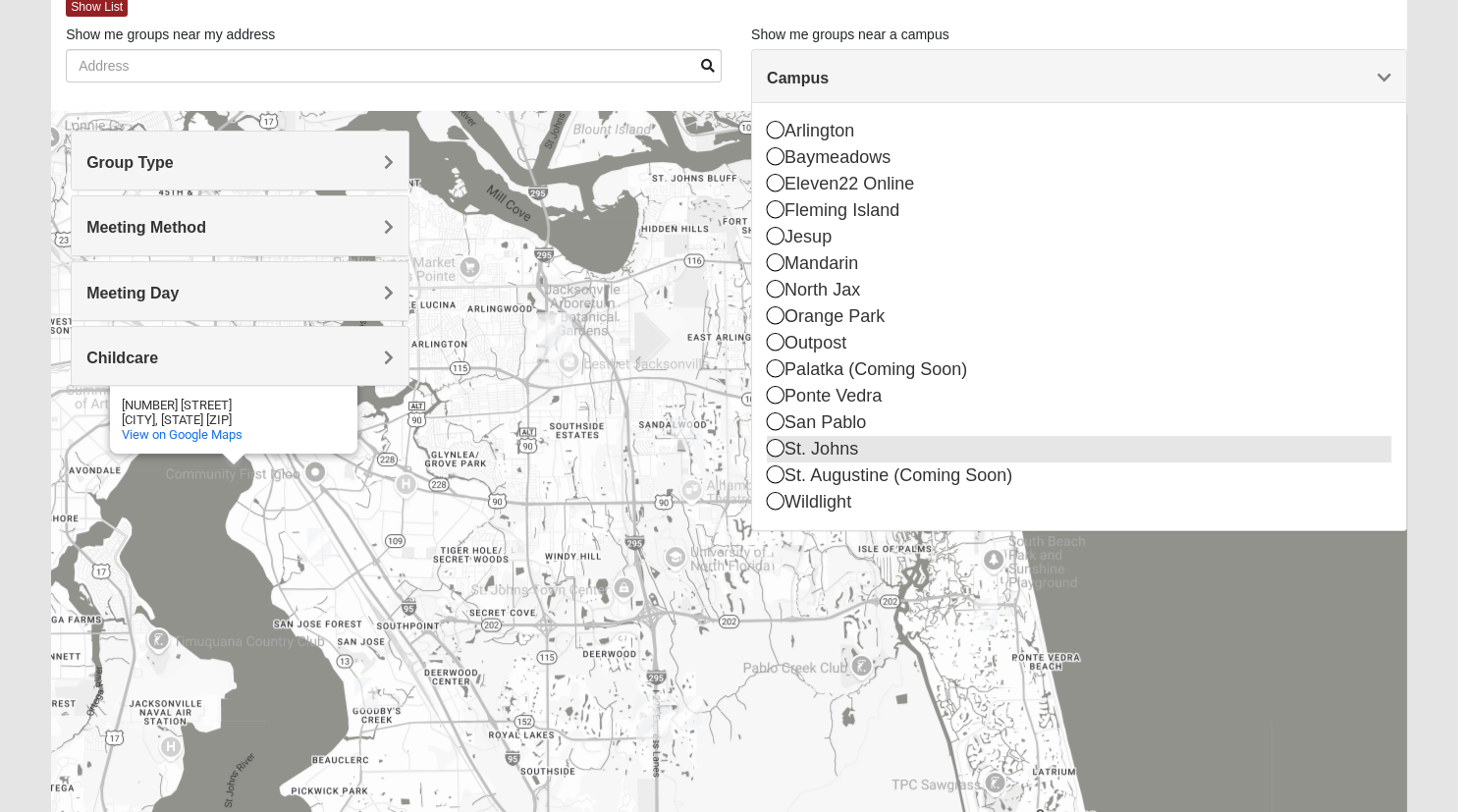 click at bounding box center [776, 448] 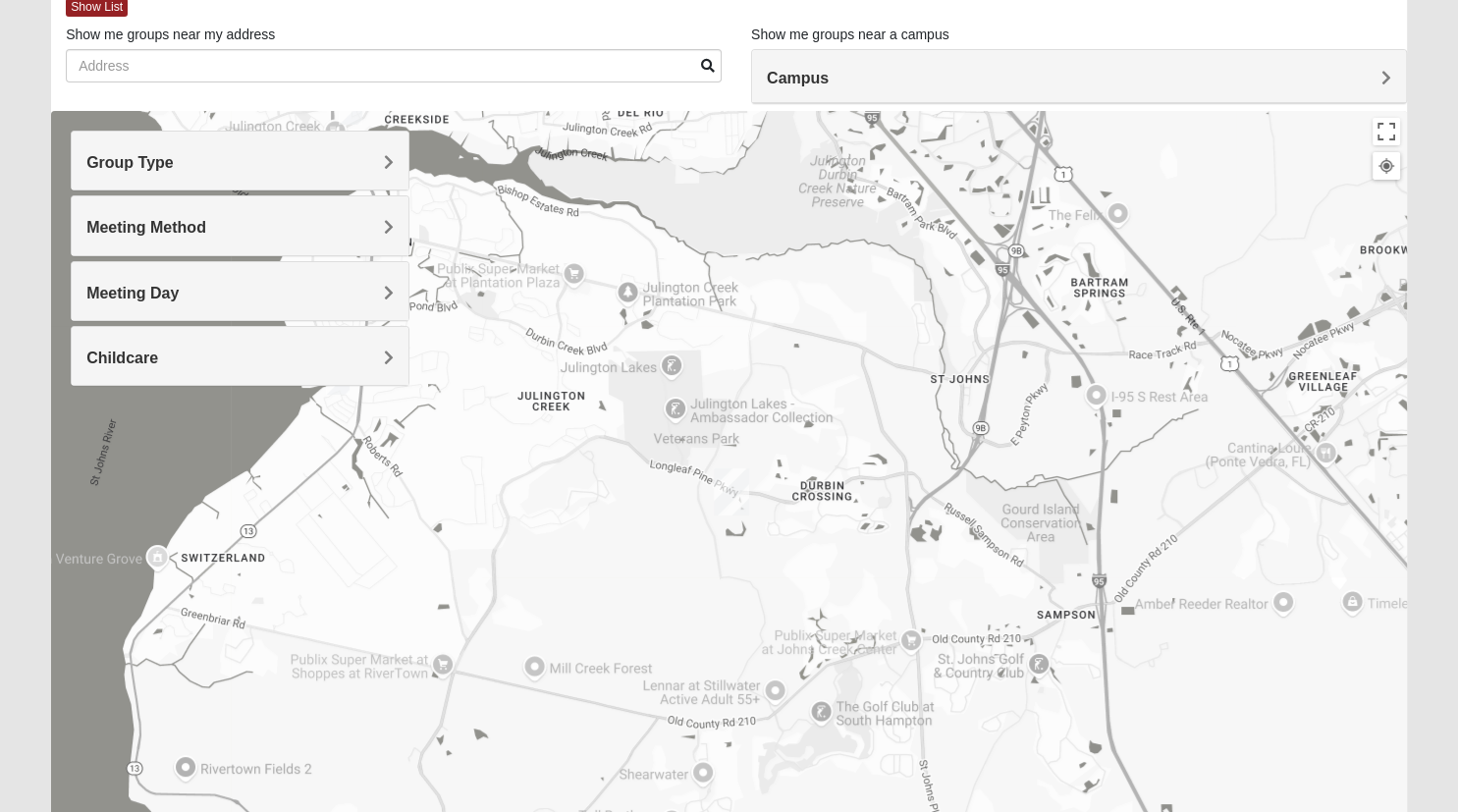 click on "Group Type" at bounding box center [130, 162] 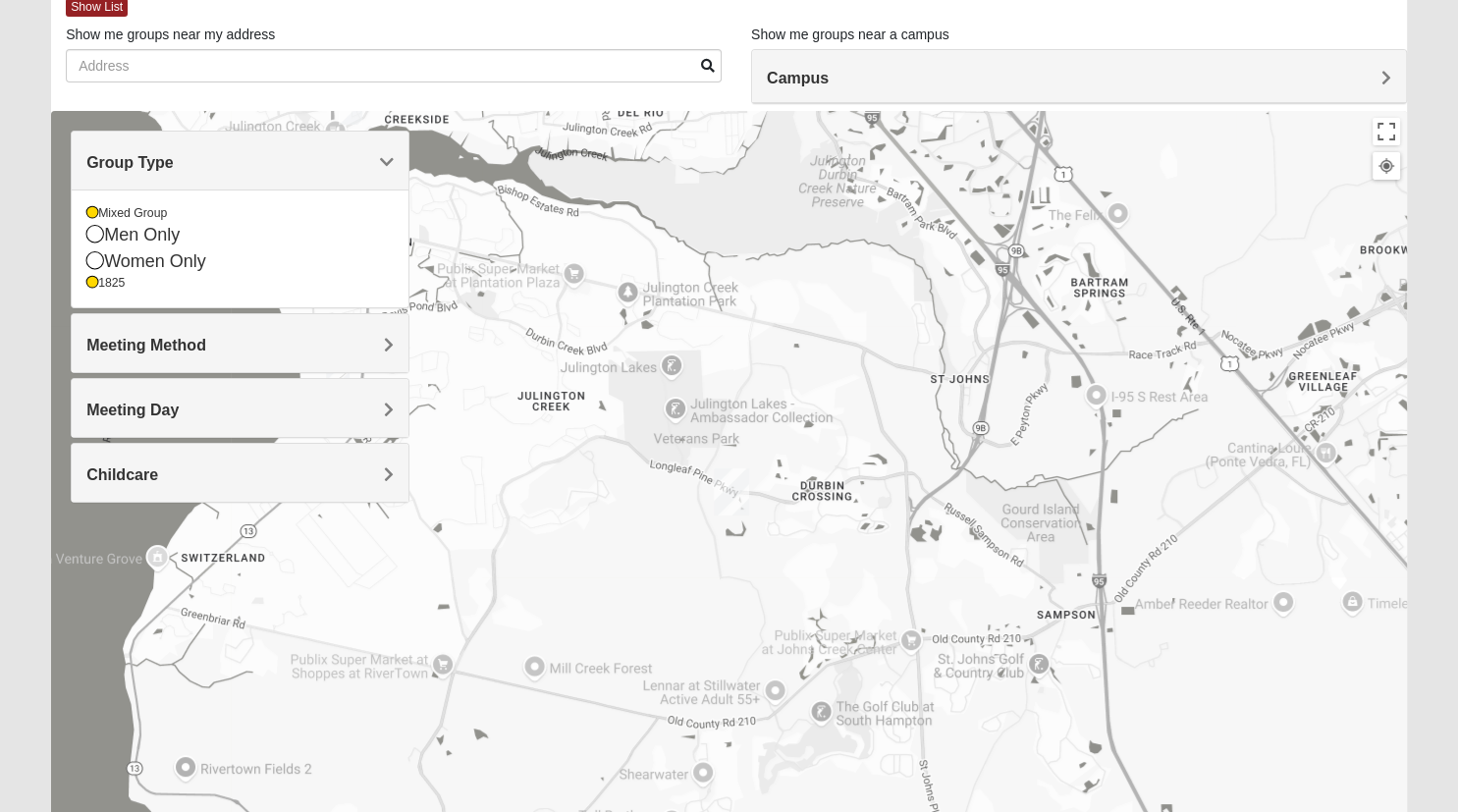 click on "Meeting Method" at bounding box center [146, 345] 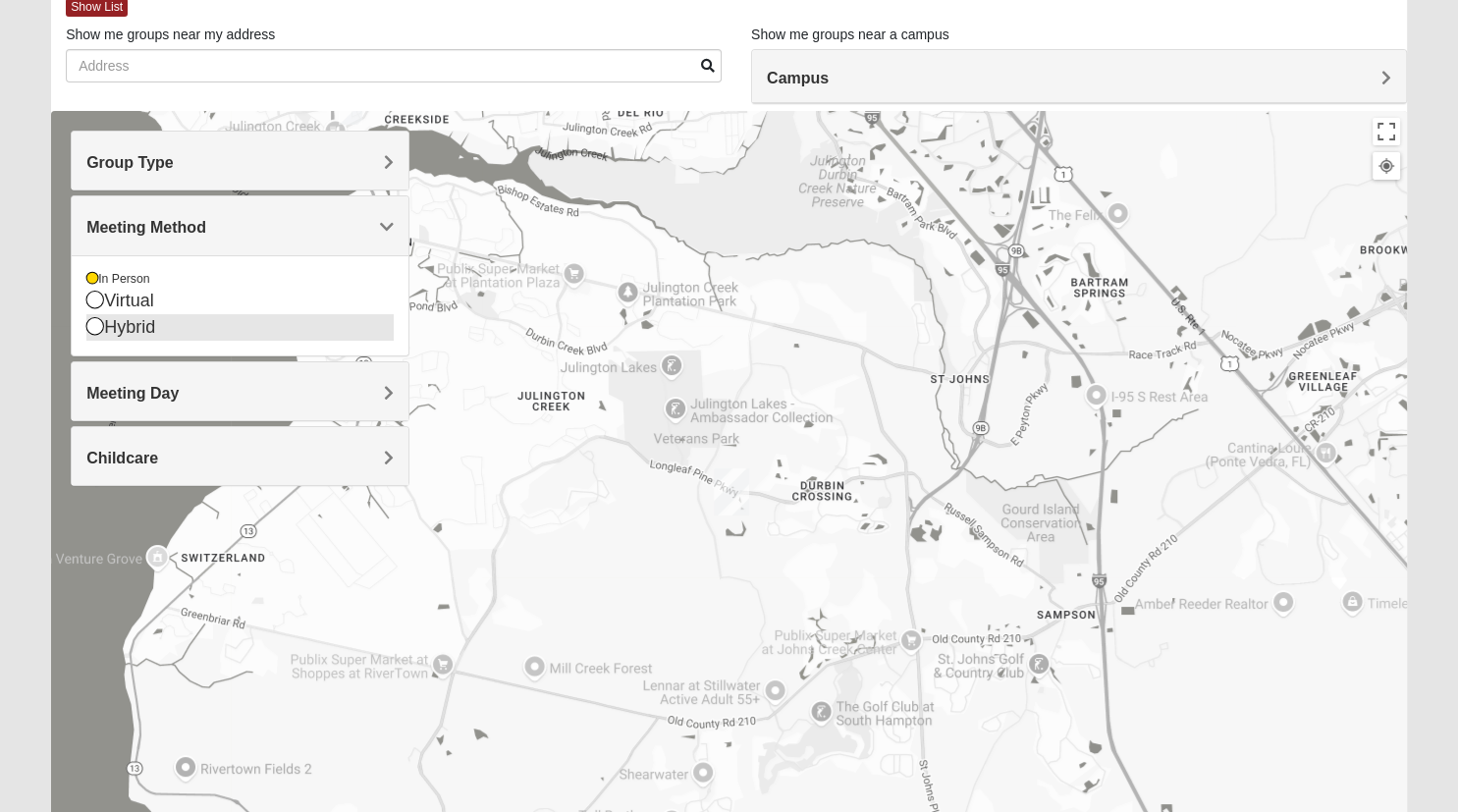click at bounding box center (95, 326) 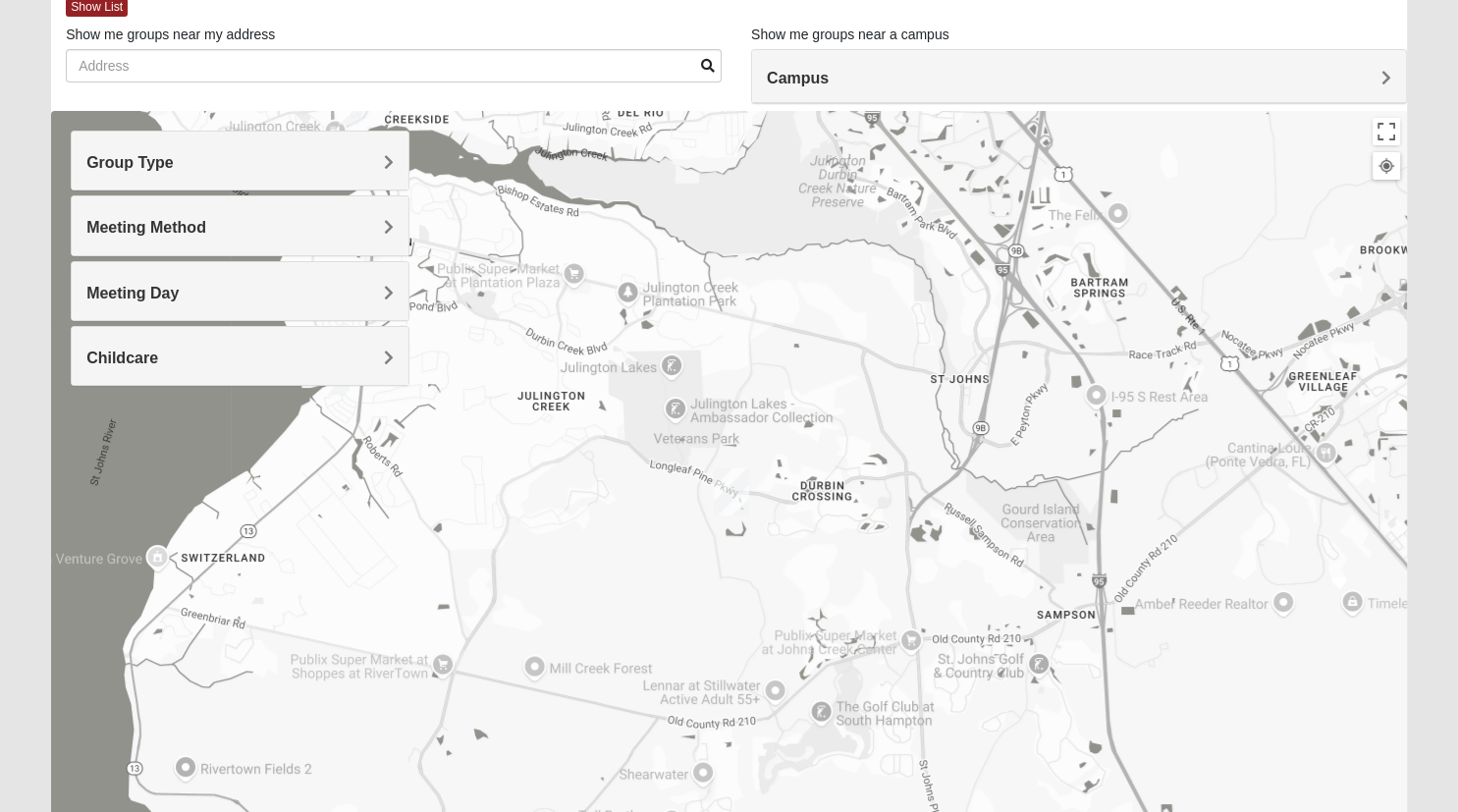 click on "Meeting Day" at bounding box center [133, 293] 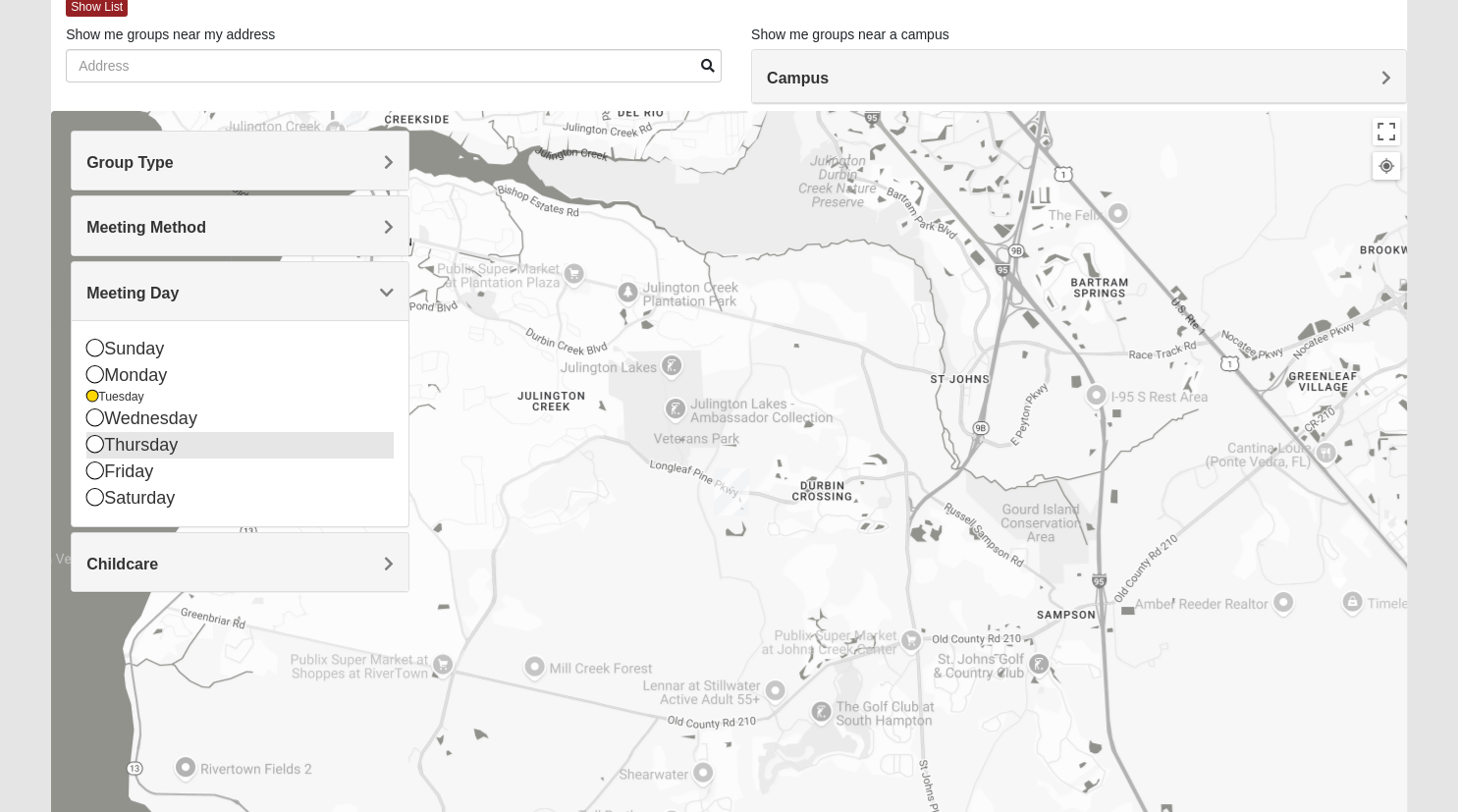 click at bounding box center [95, 444] 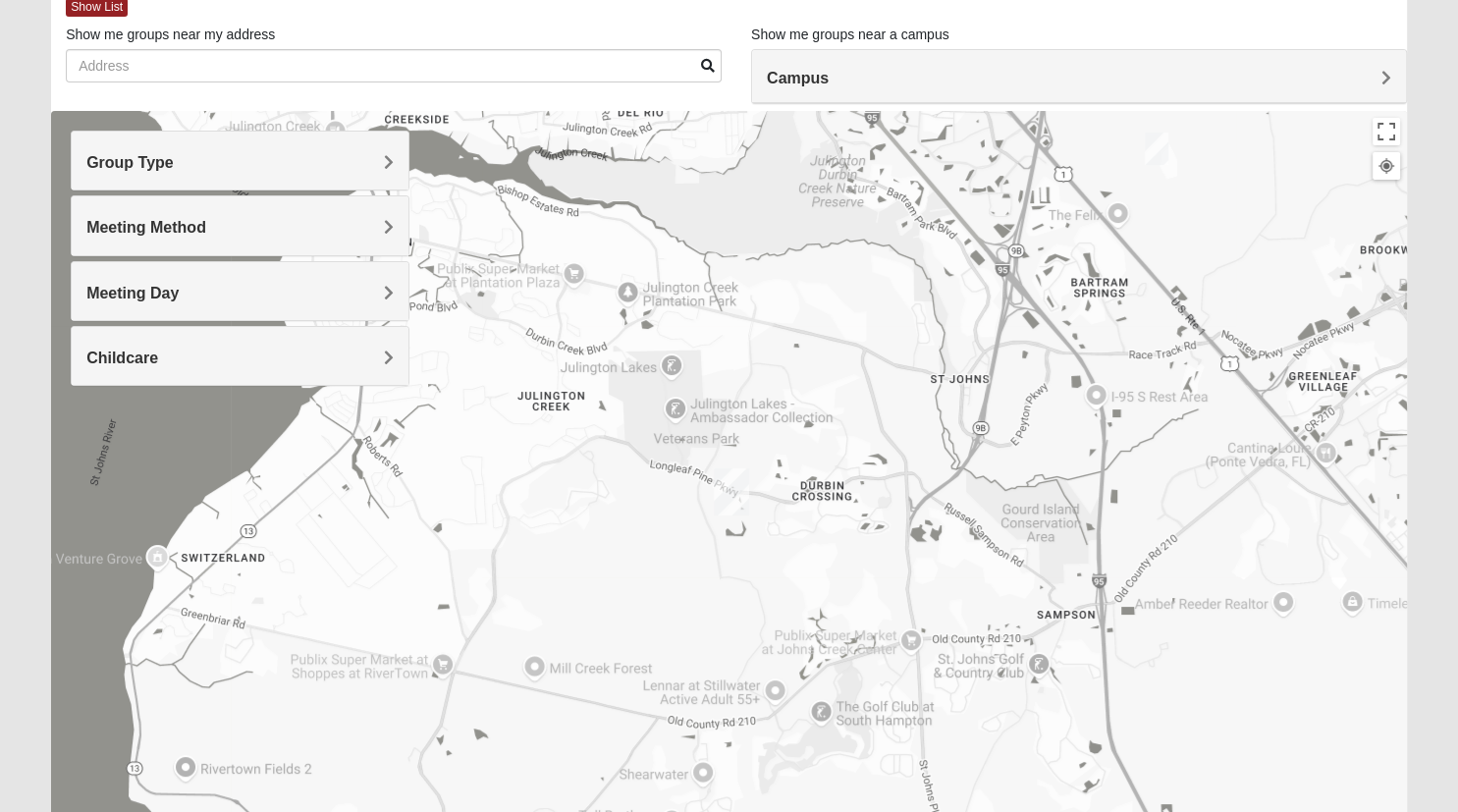 click on "Meeting Day" at bounding box center (240, 293) 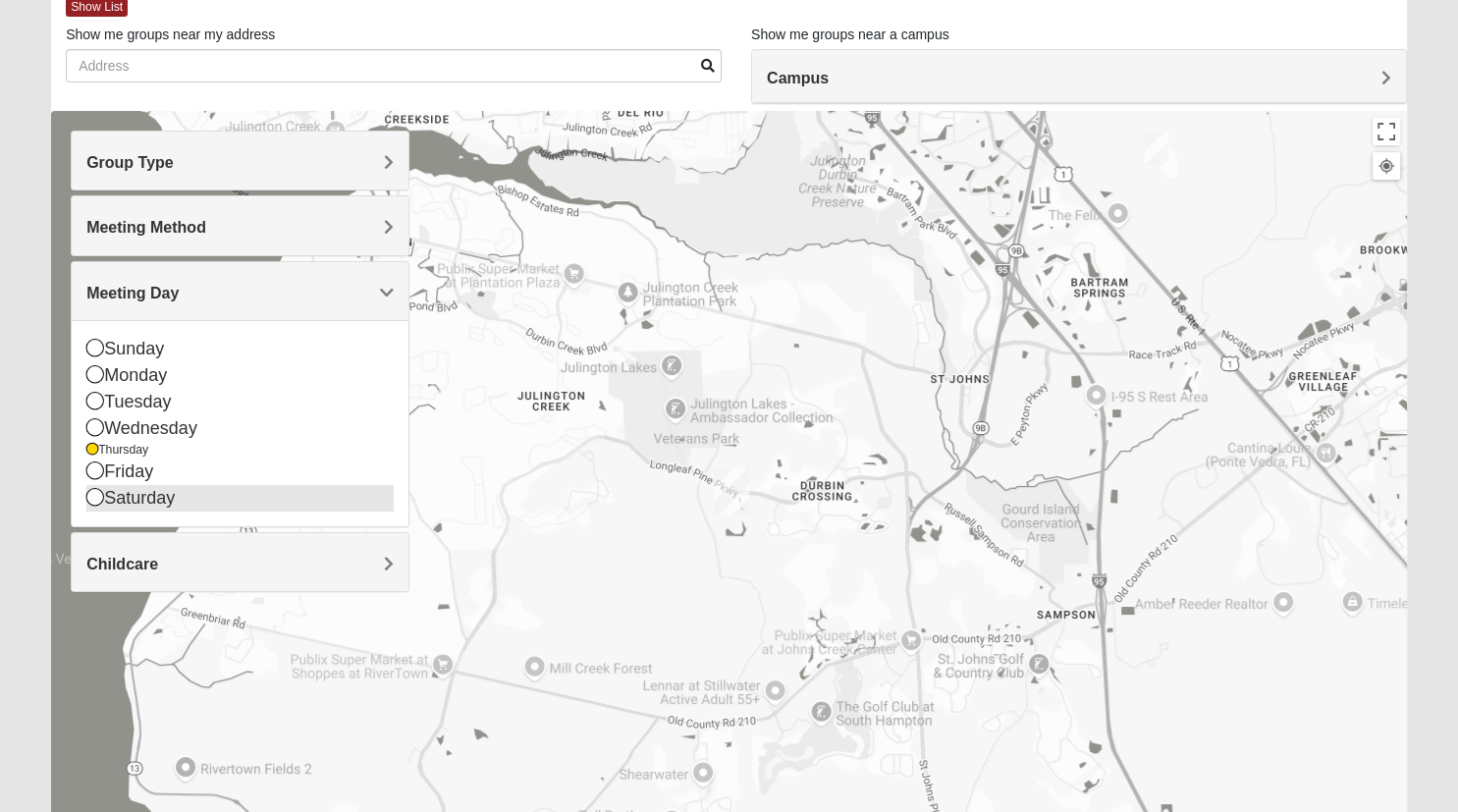 click at bounding box center [95, 497] 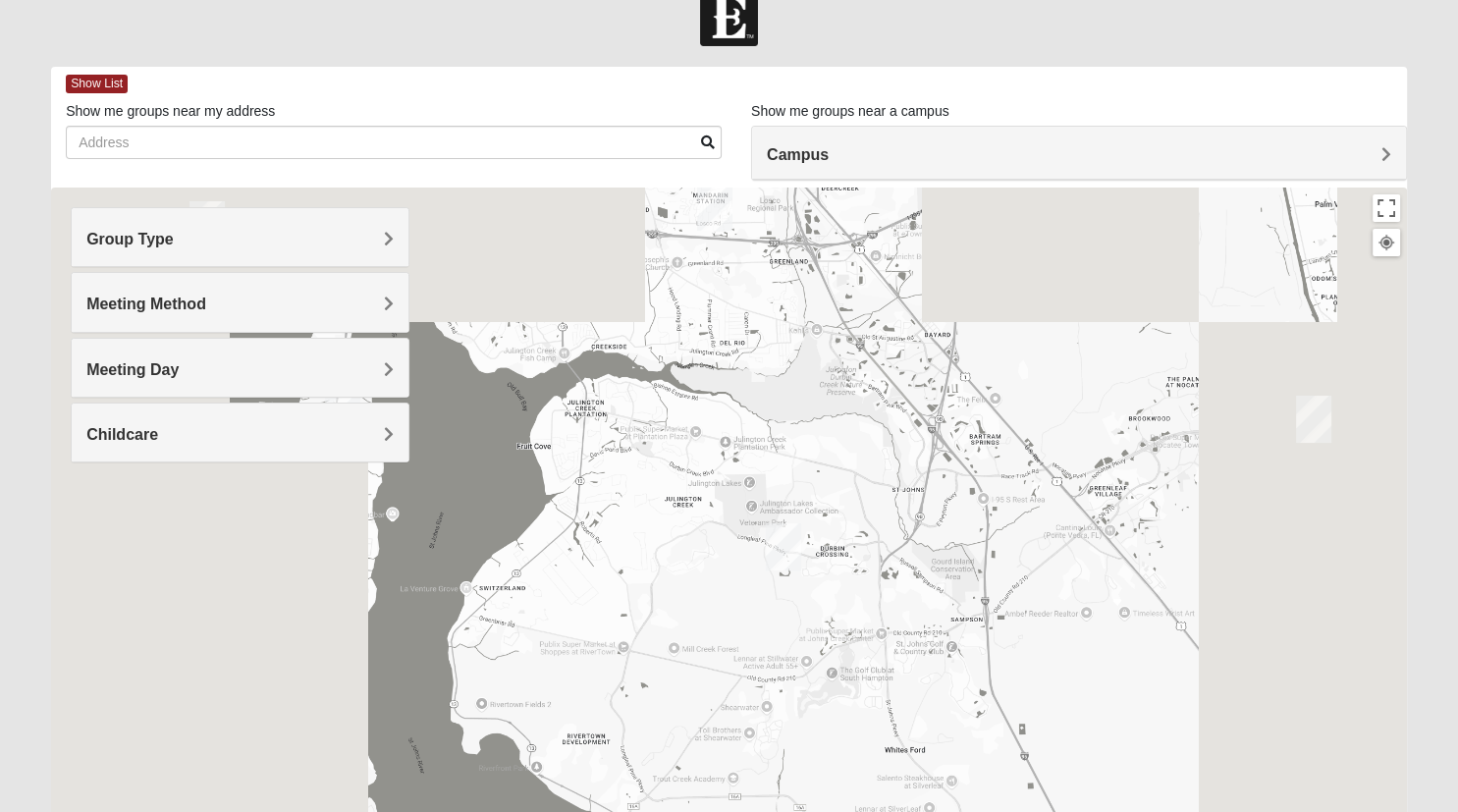 scroll, scrollTop: 33, scrollLeft: 0, axis: vertical 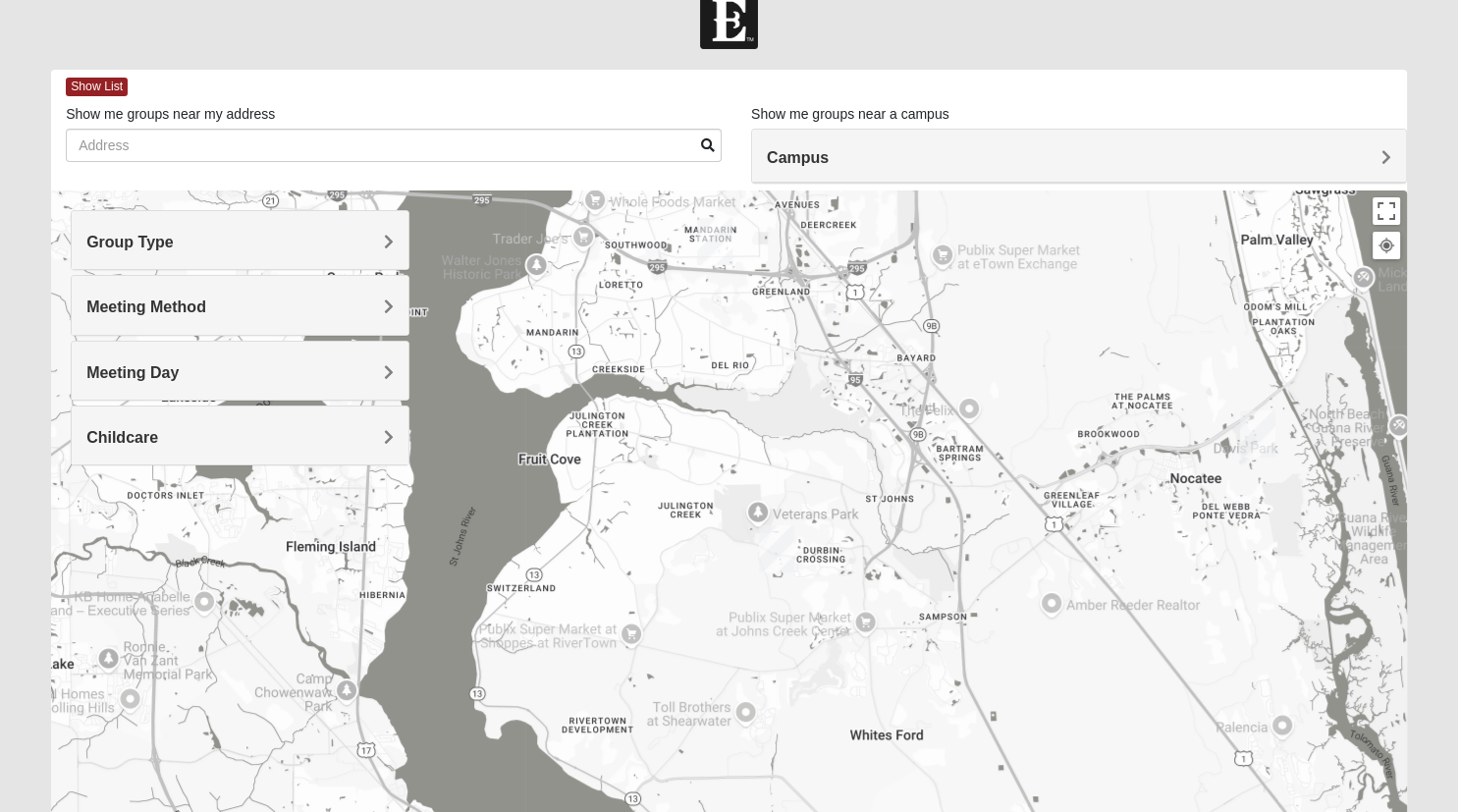 click at bounding box center (1258, 434) 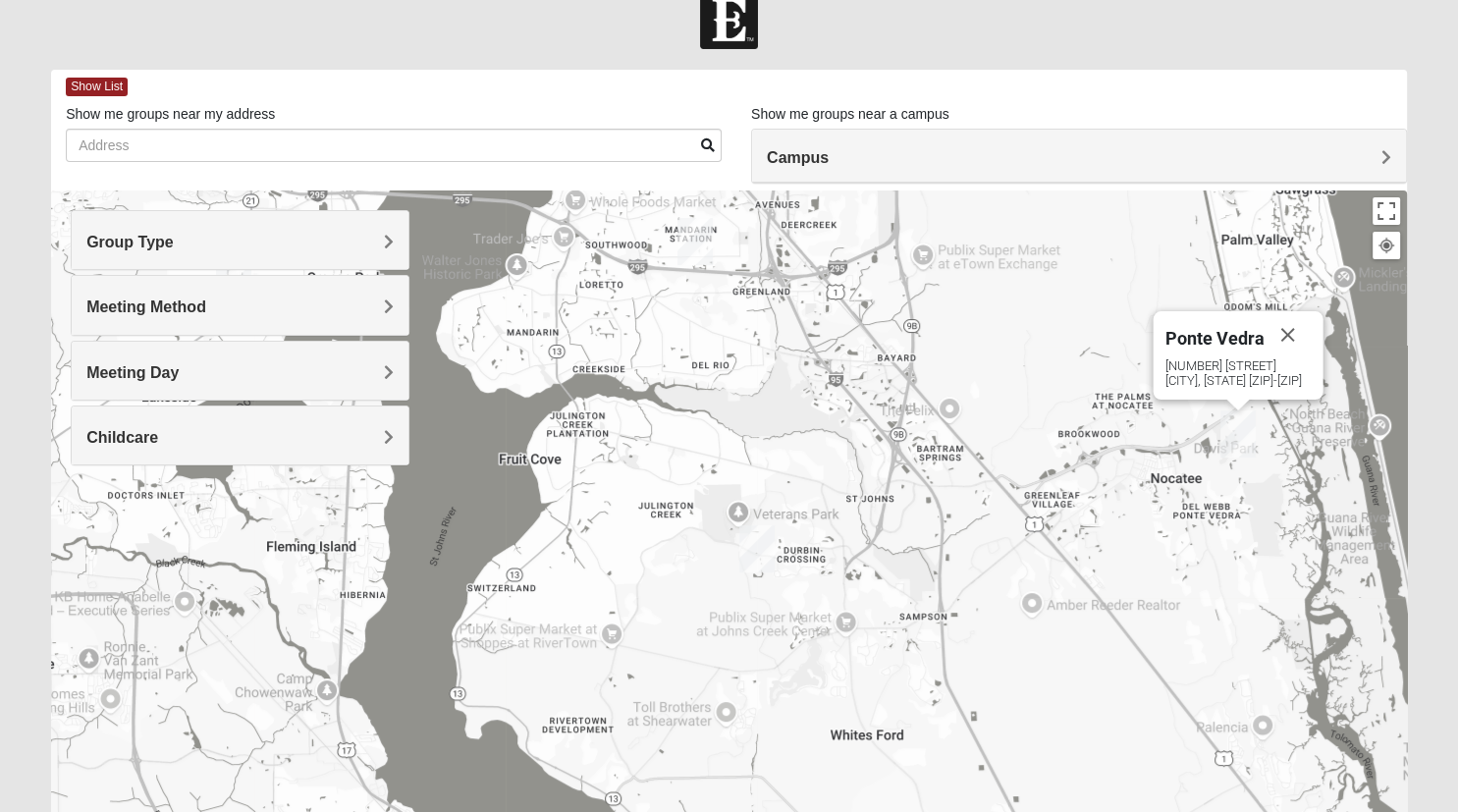 click on "Meeting Method" at bounding box center [240, 306] 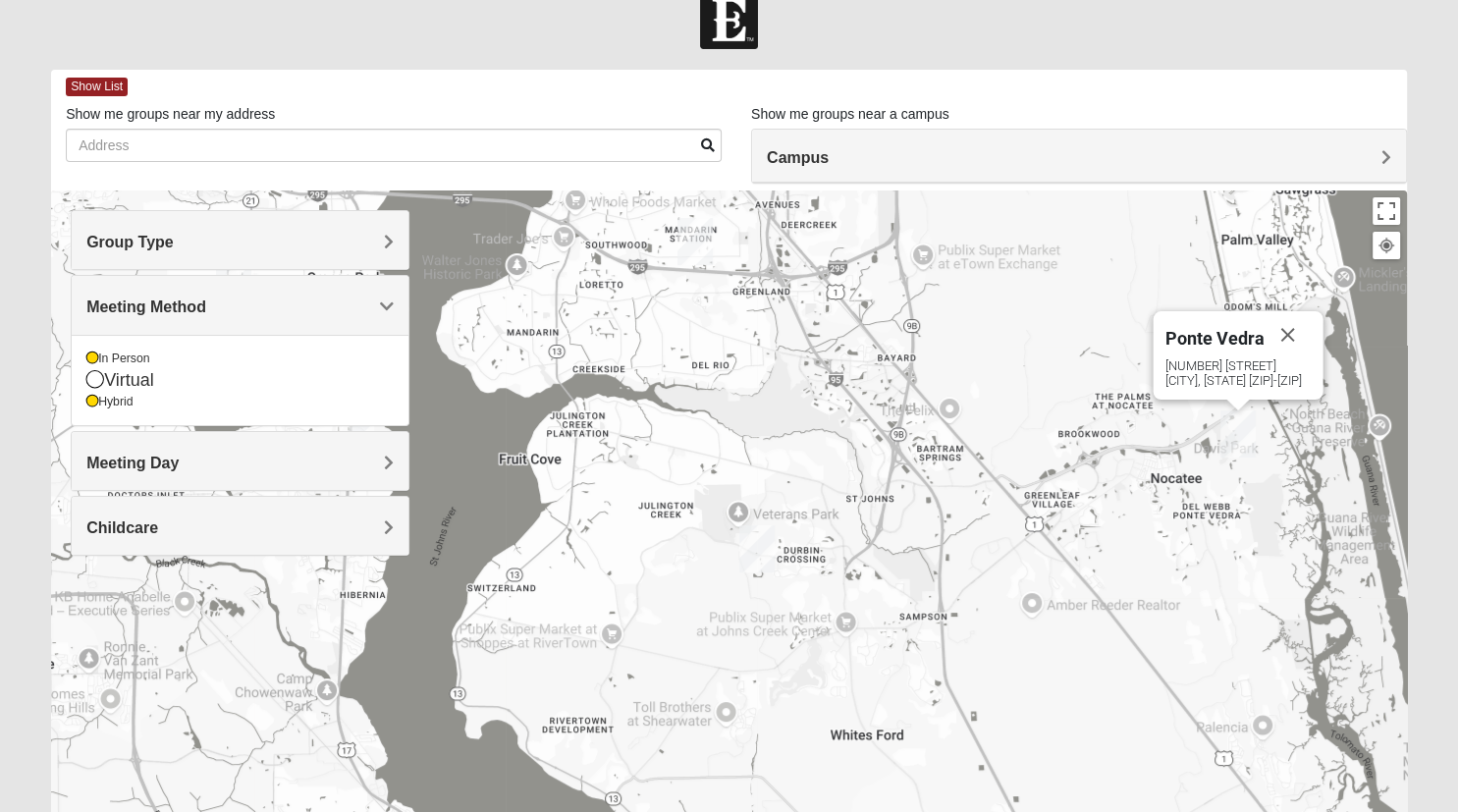 click on "Group Type" at bounding box center [130, 242] 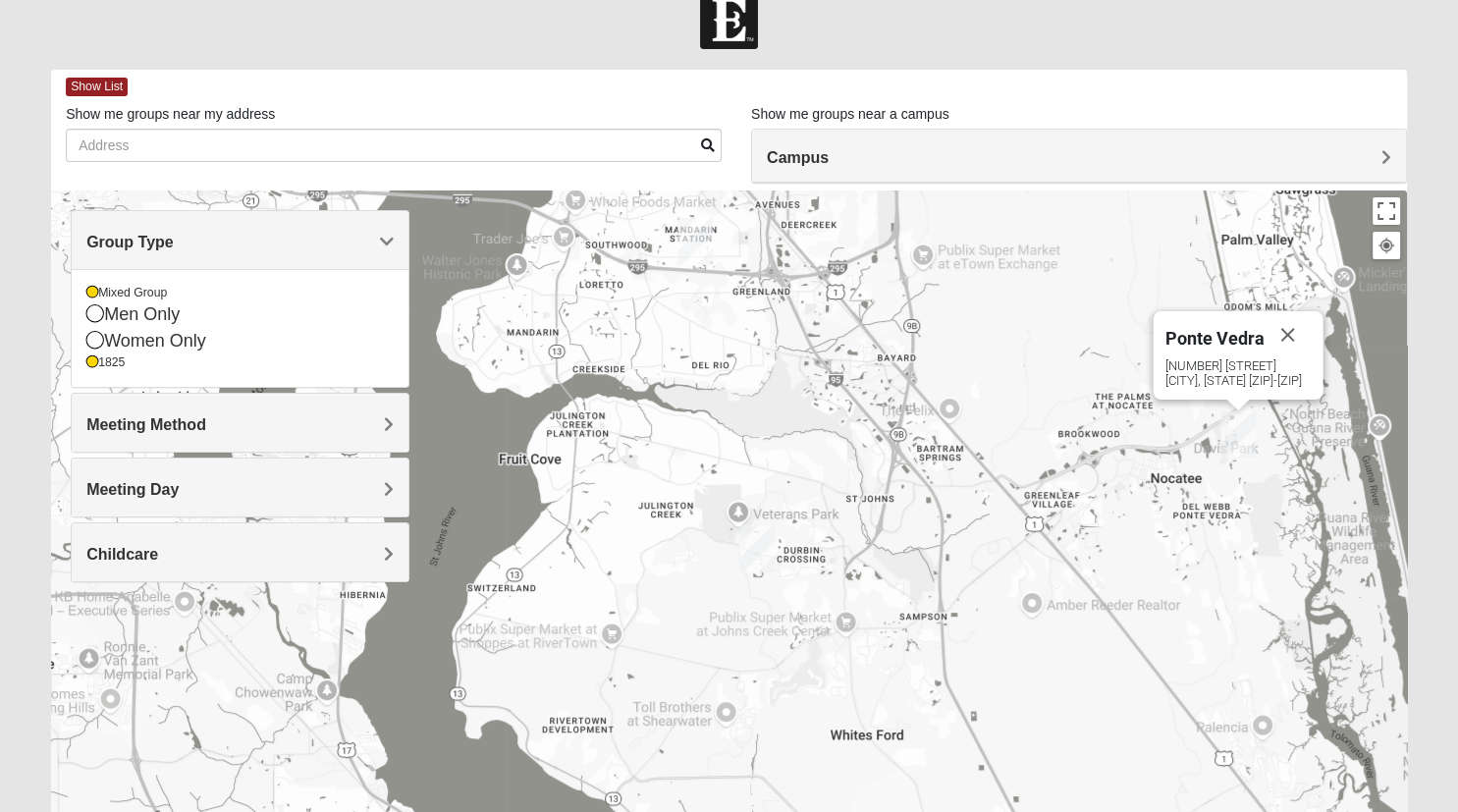 click on "Meeting Day" at bounding box center (240, 487) 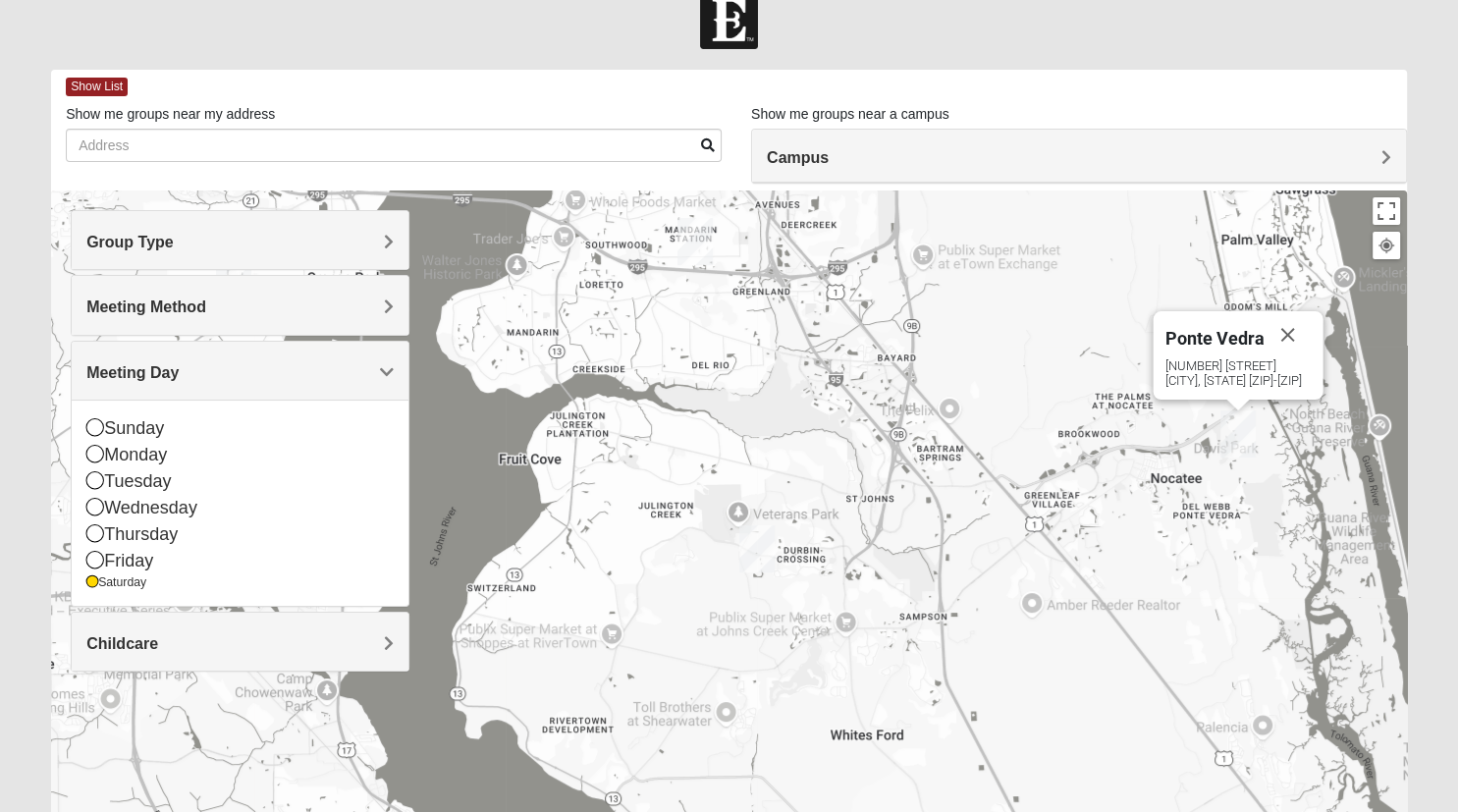 click on "[CITY] [NUMBER] [STREET] [CITY], [STATE] [ZIP]-[ZIP]" at bounding box center (729, 583) 